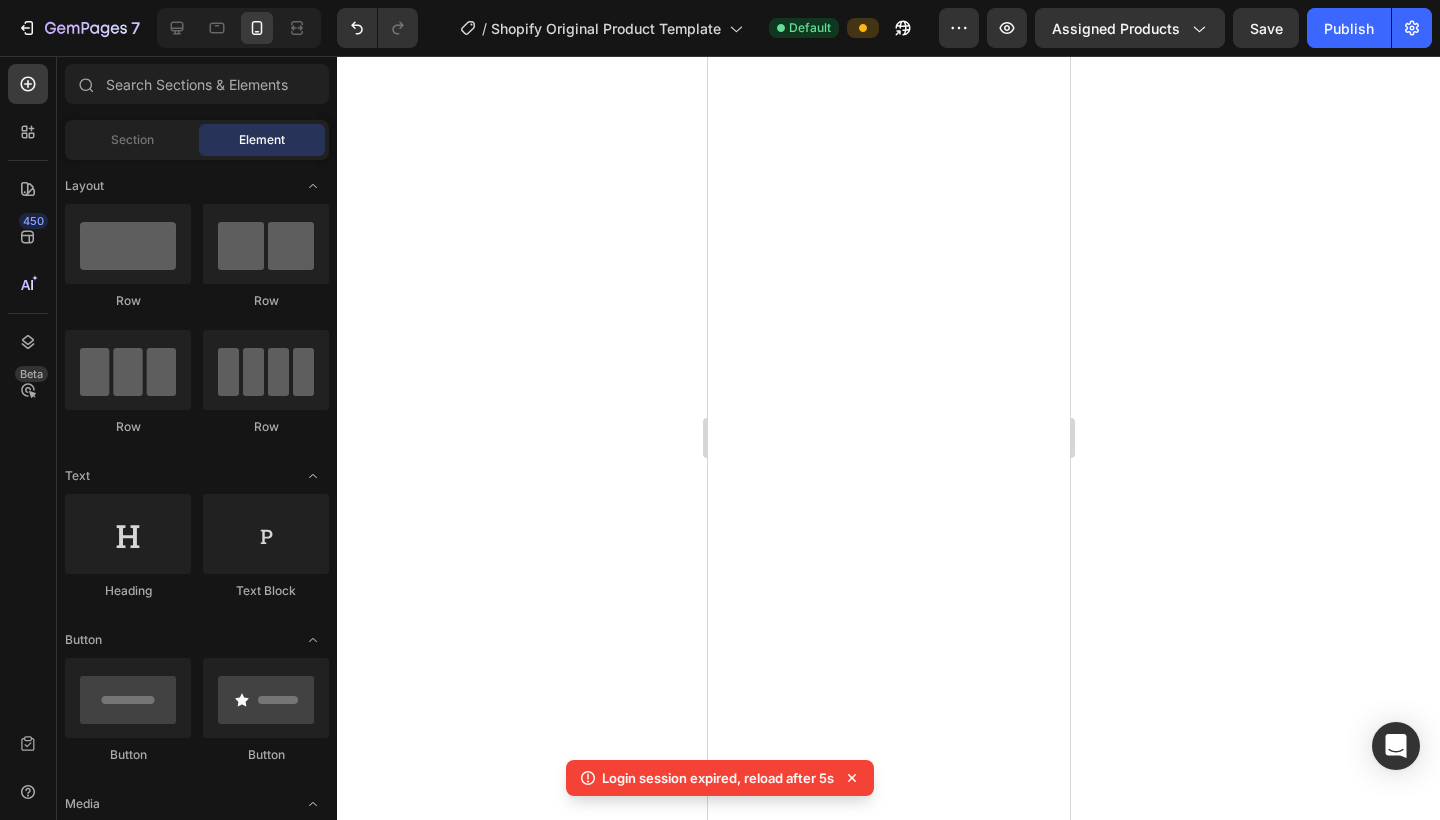 scroll, scrollTop: 0, scrollLeft: 0, axis: both 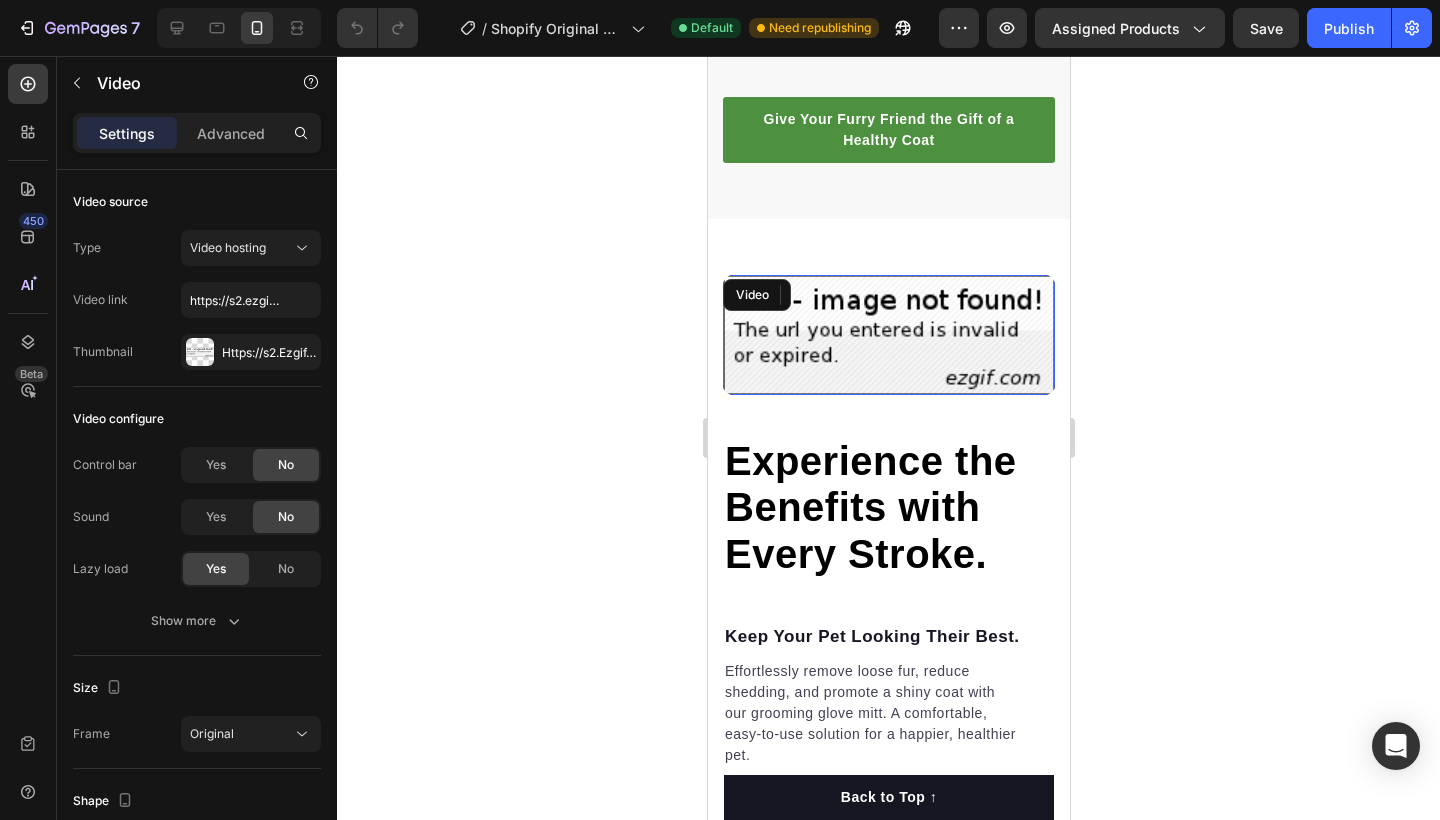 click at bounding box center (888, 335) 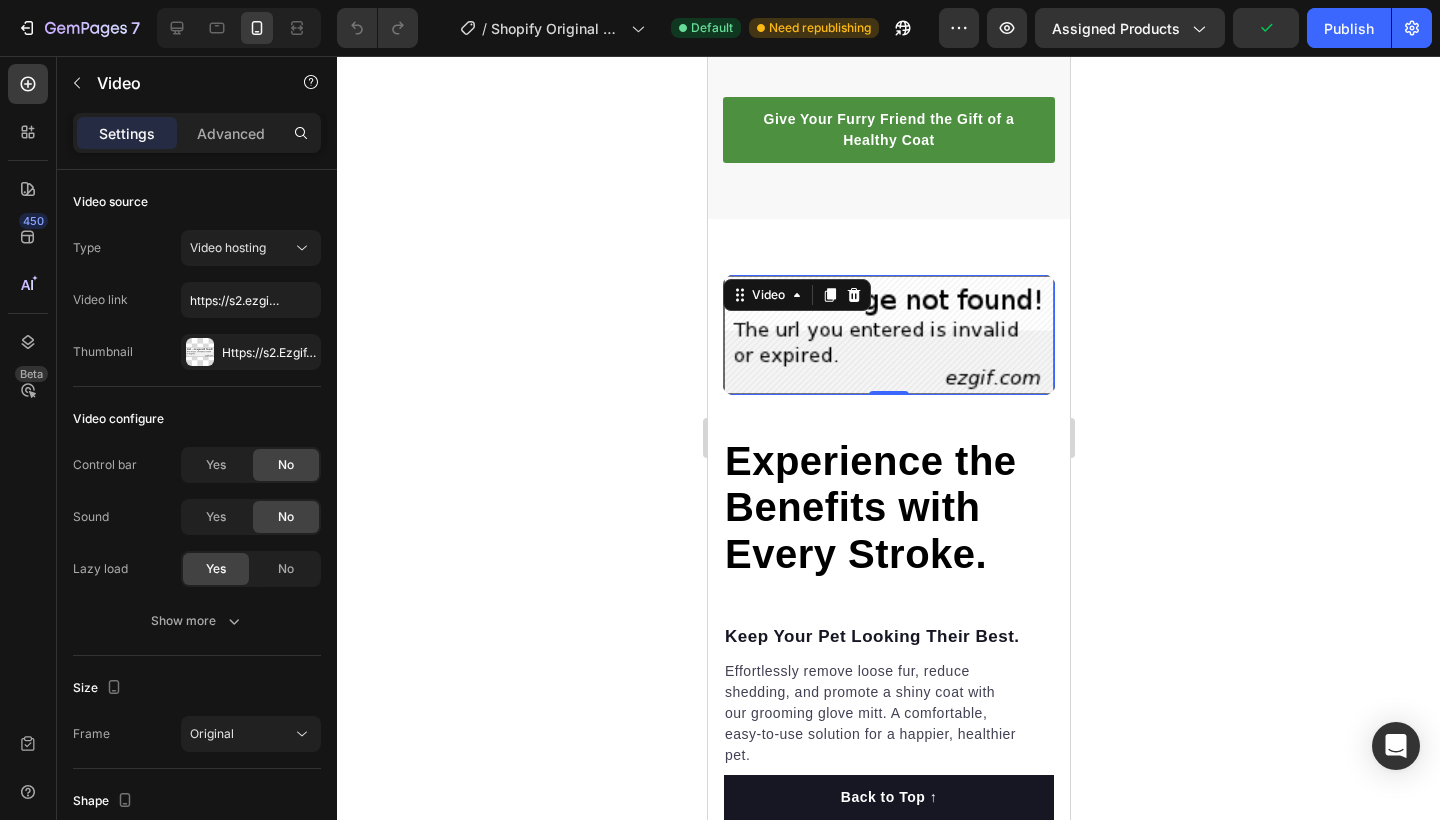 click at bounding box center (888, 335) 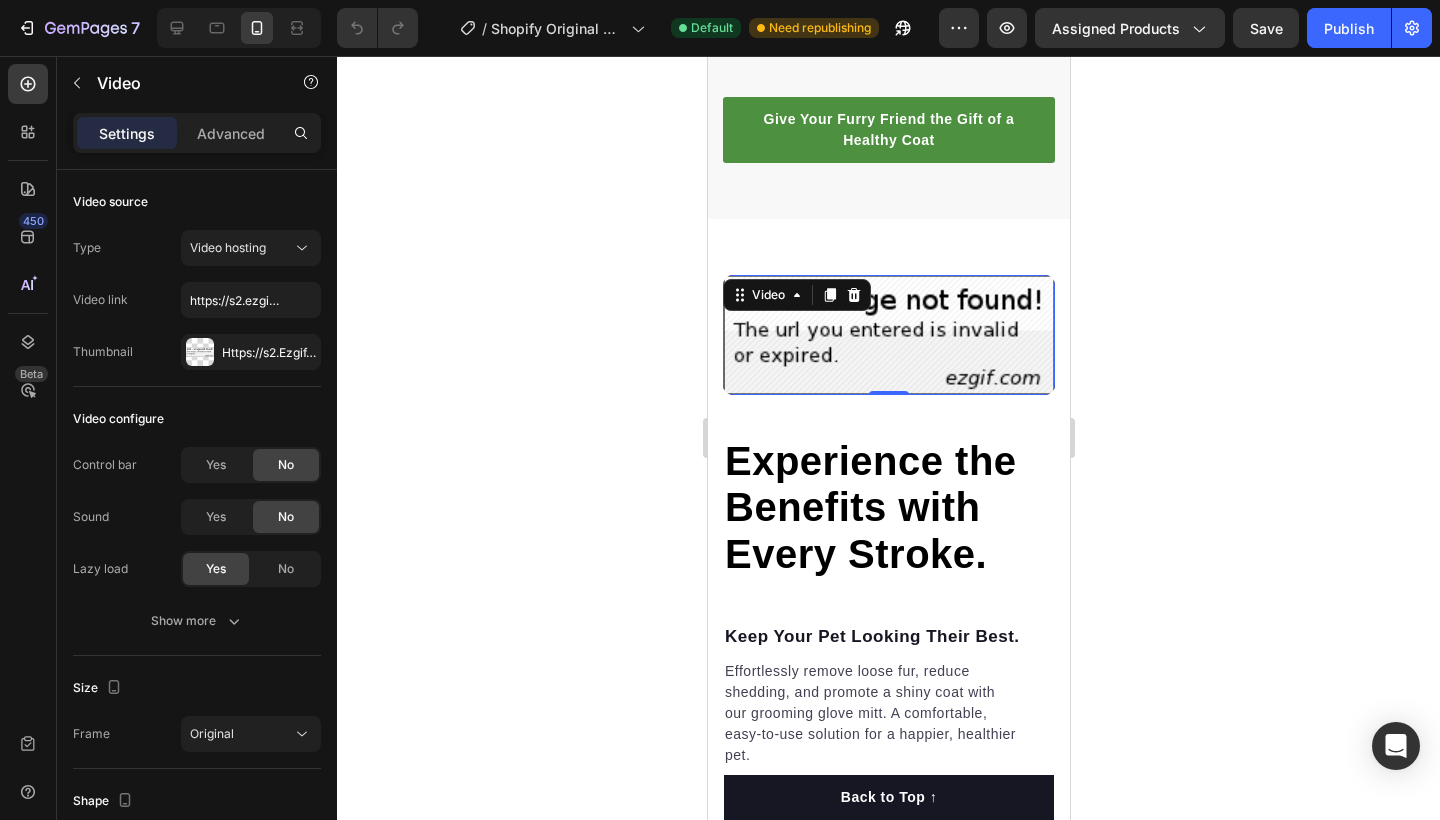 click at bounding box center [888, 335] 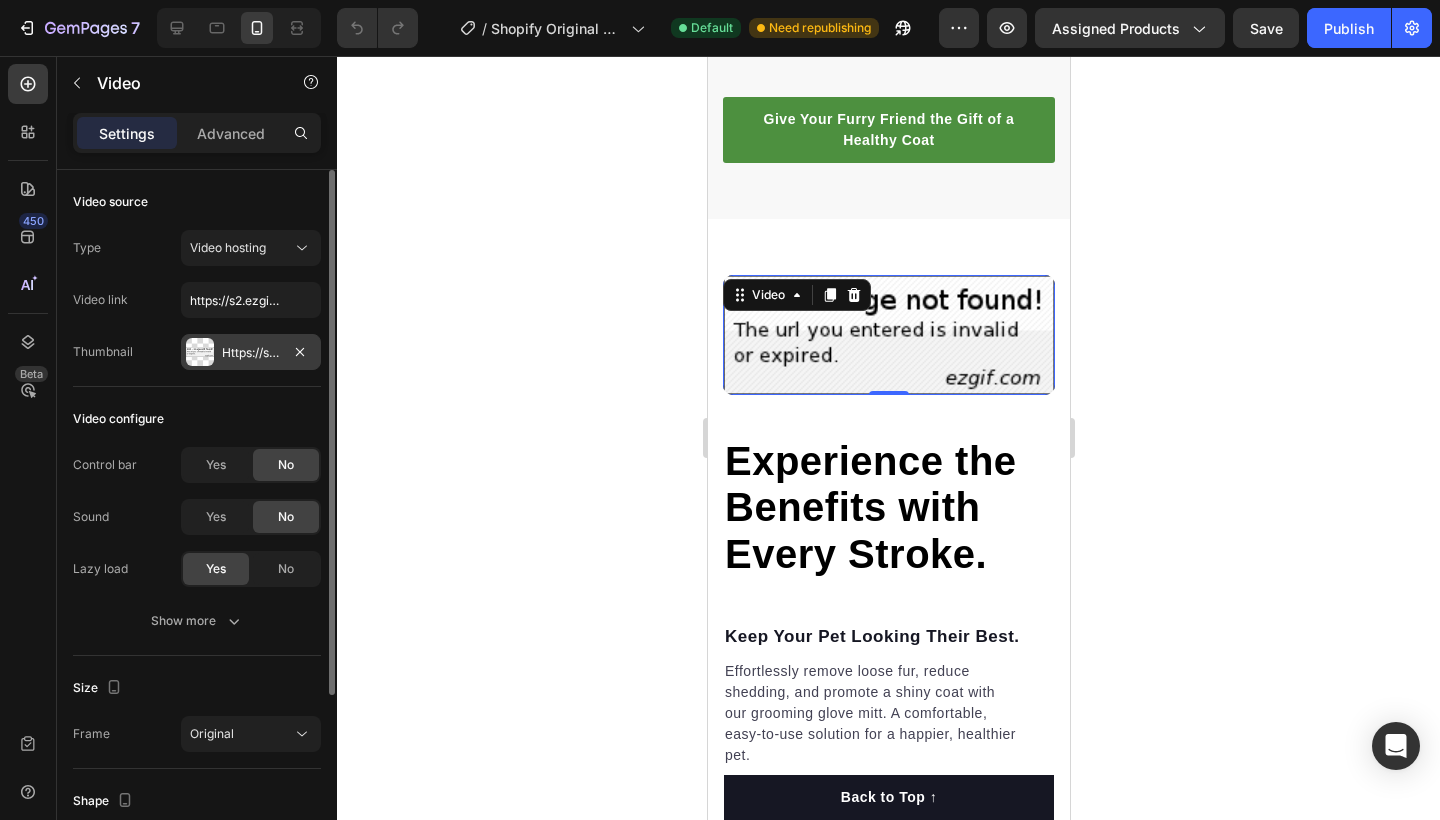 click on "Https://s2.Ezgif.Com/tmp/ezgif-2afe117f94e4ec.Gif" at bounding box center (251, 352) 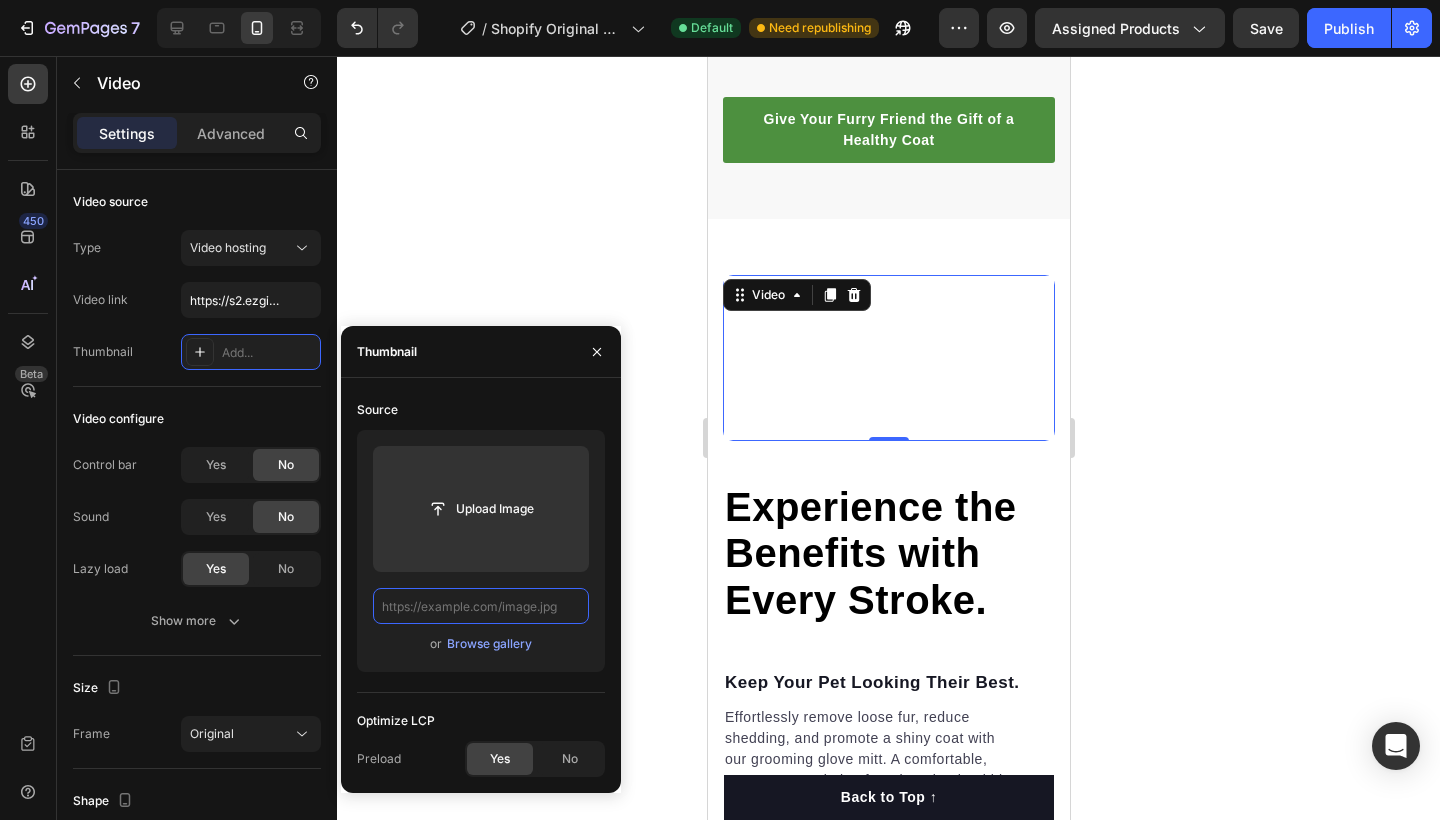 paste on "https://s2.ezgif.com/tmp/ezgif-2afe117f94e4ec.gif" 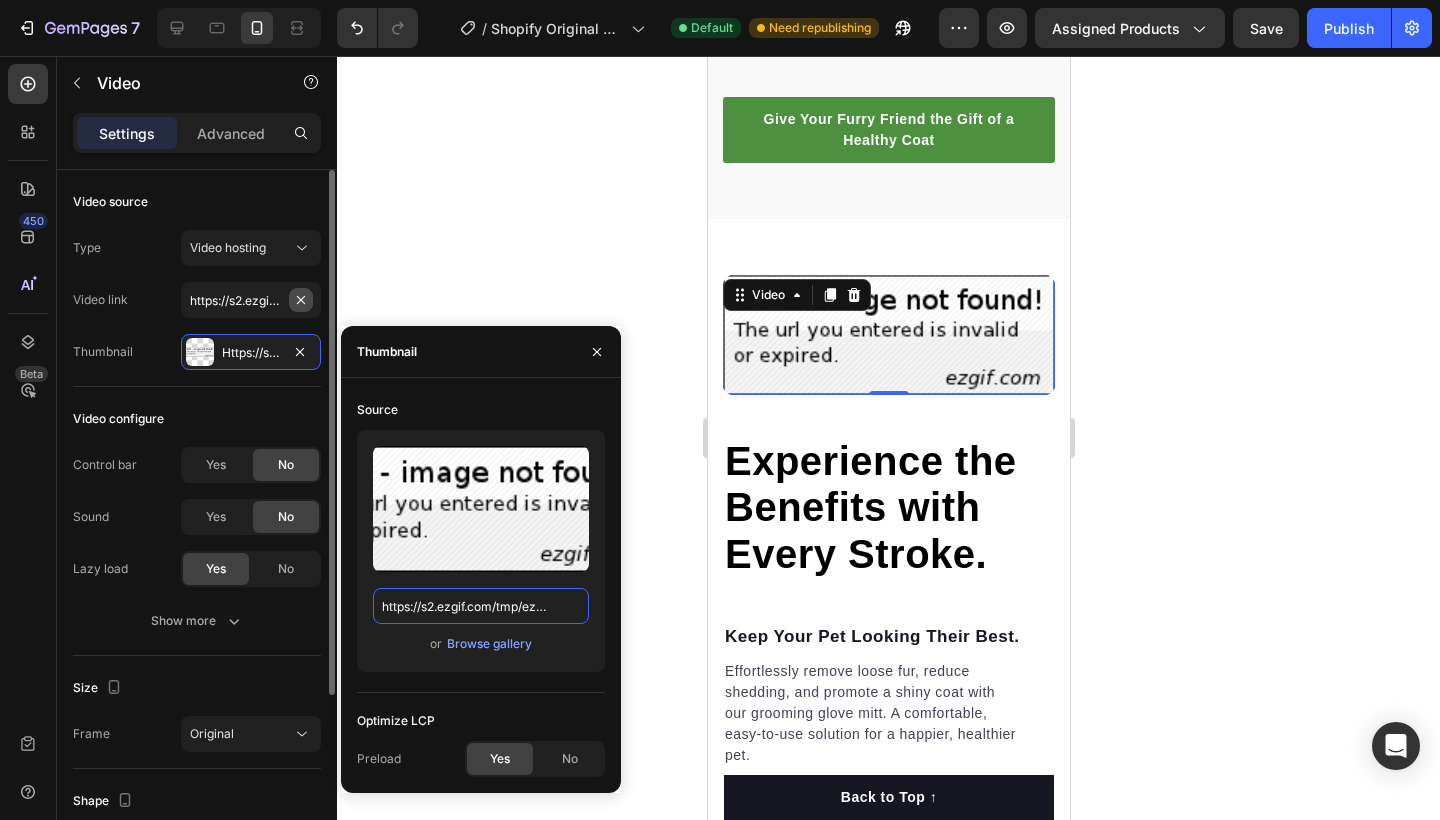type on "https://s2.ezgif.com/tmp/ezgif-2afe117f94e4ec.gif" 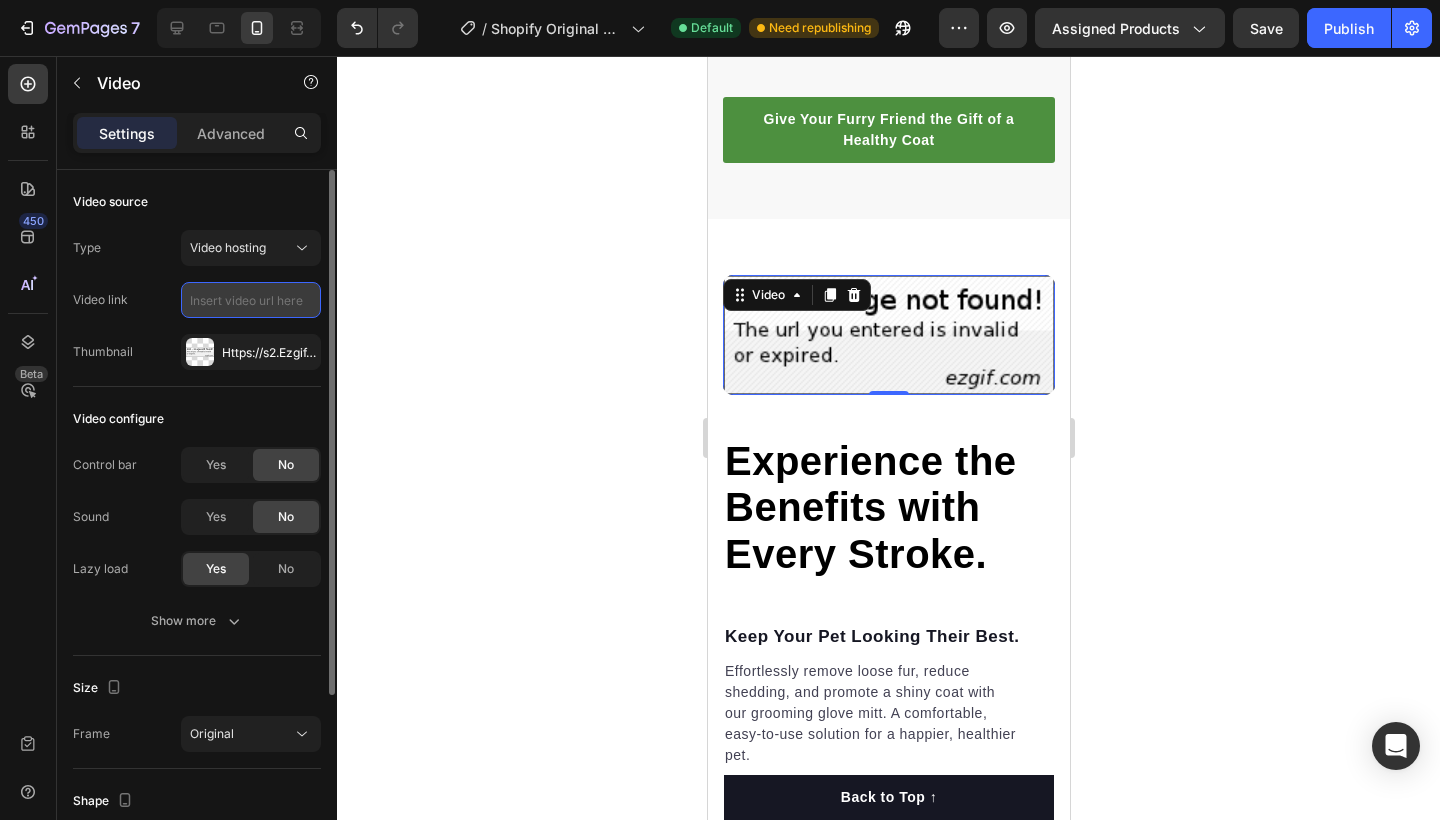 paste on "https://s2.ezgif.com/tmp/ezgif-2afe117f94e4ec.gif" 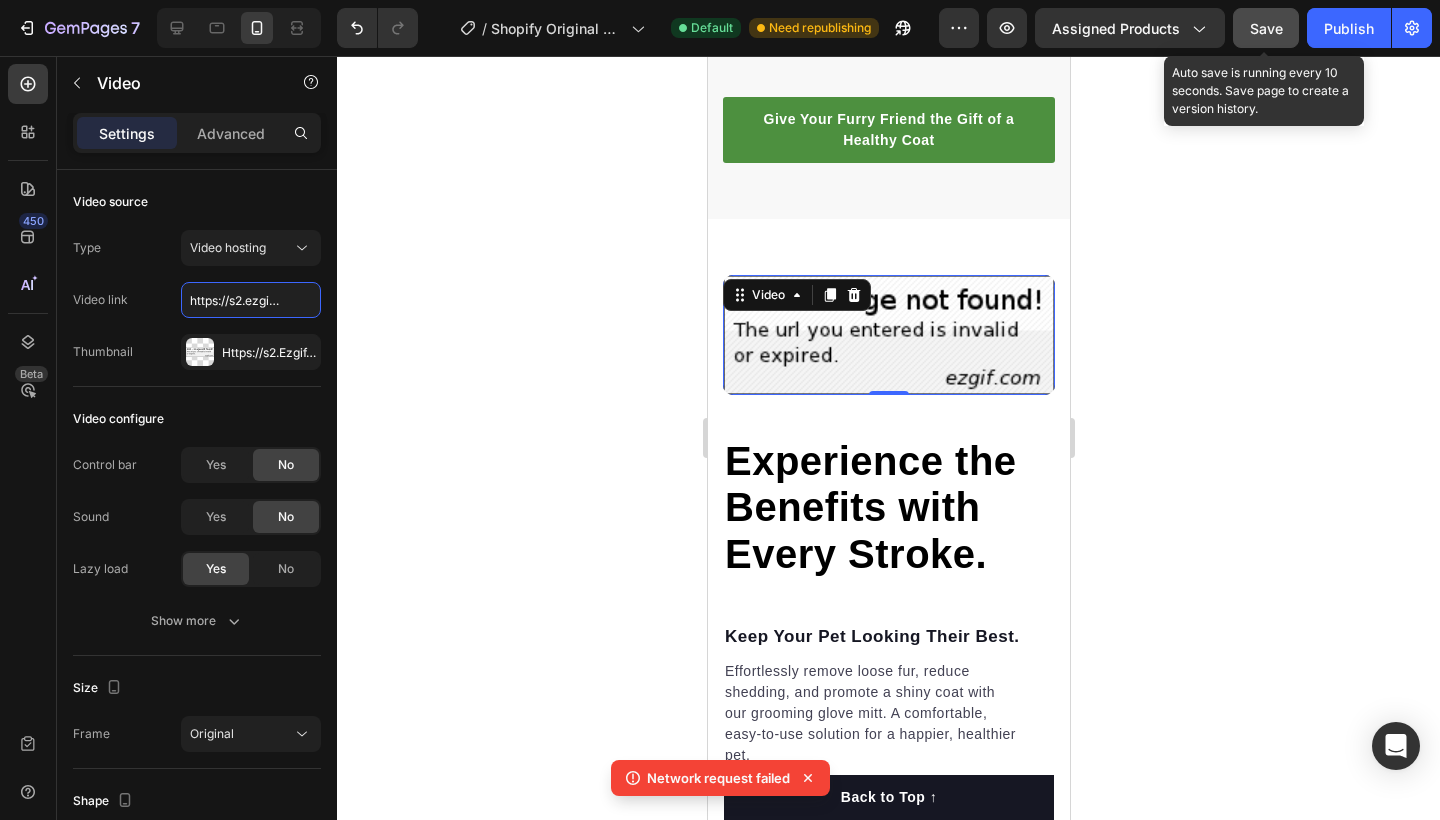 type on "https://s2.ezgif.com/tmp/ezgif-2afe117f94e4ec.gif" 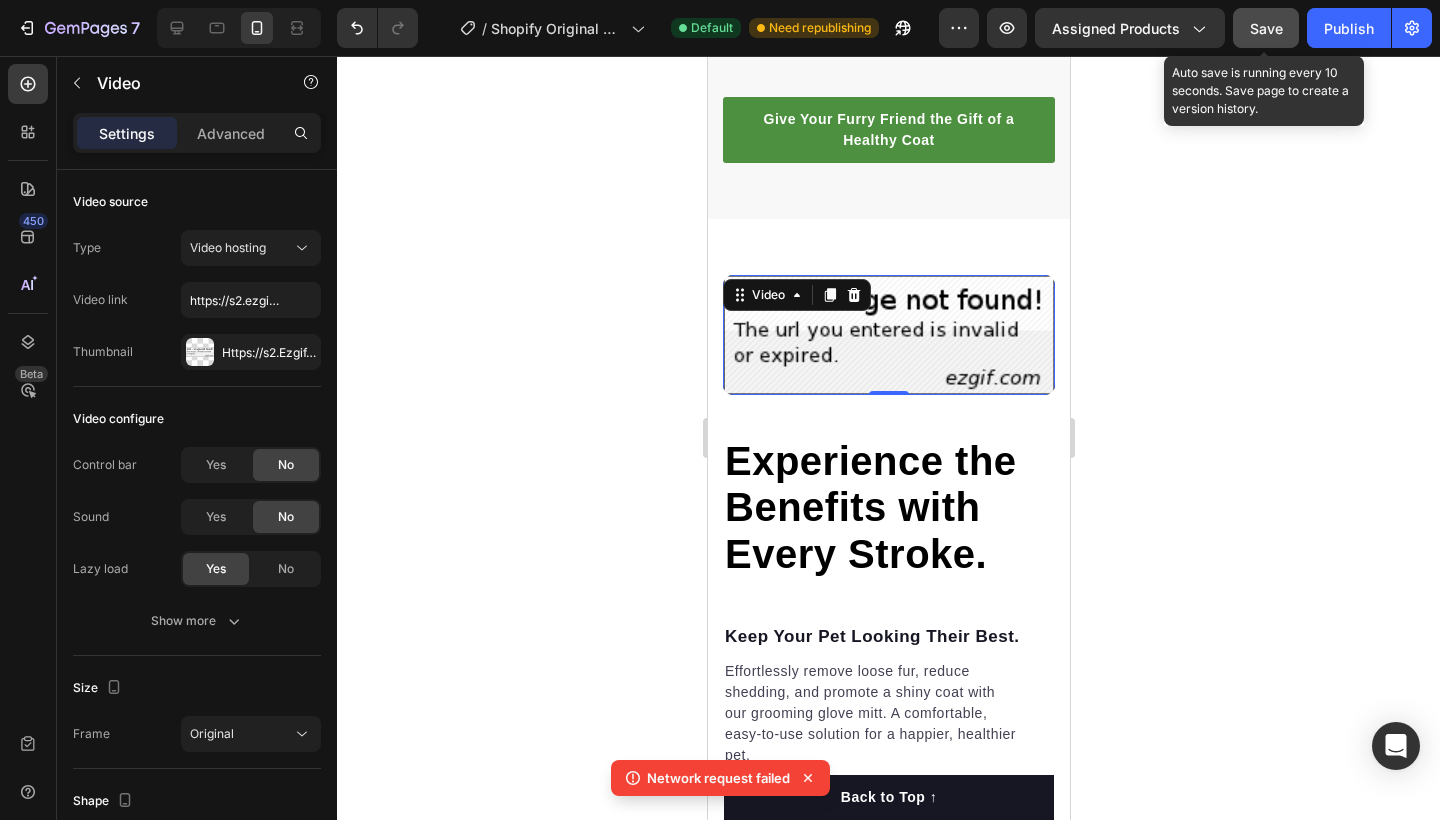 click on "Save" 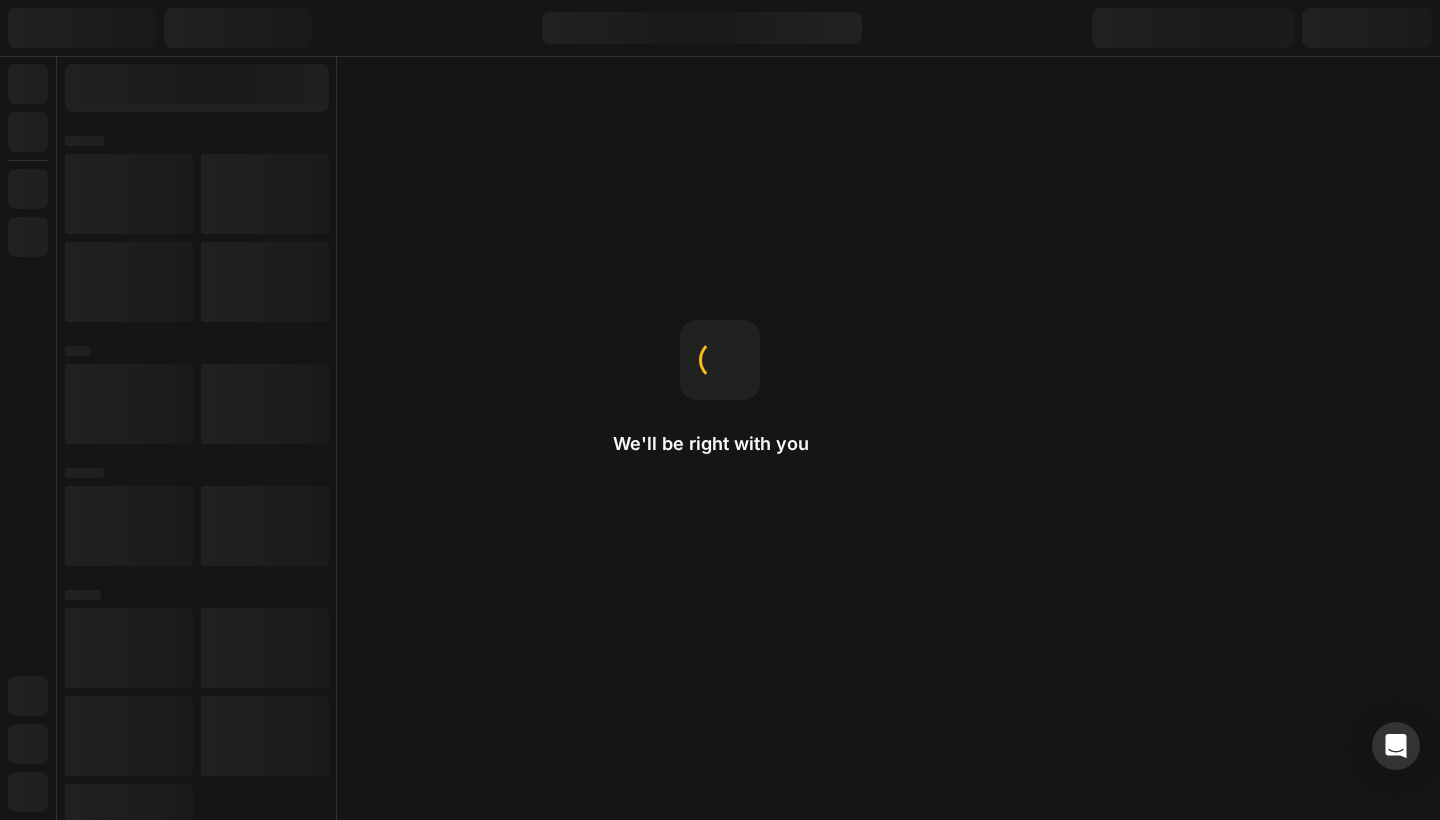 scroll, scrollTop: 0, scrollLeft: 0, axis: both 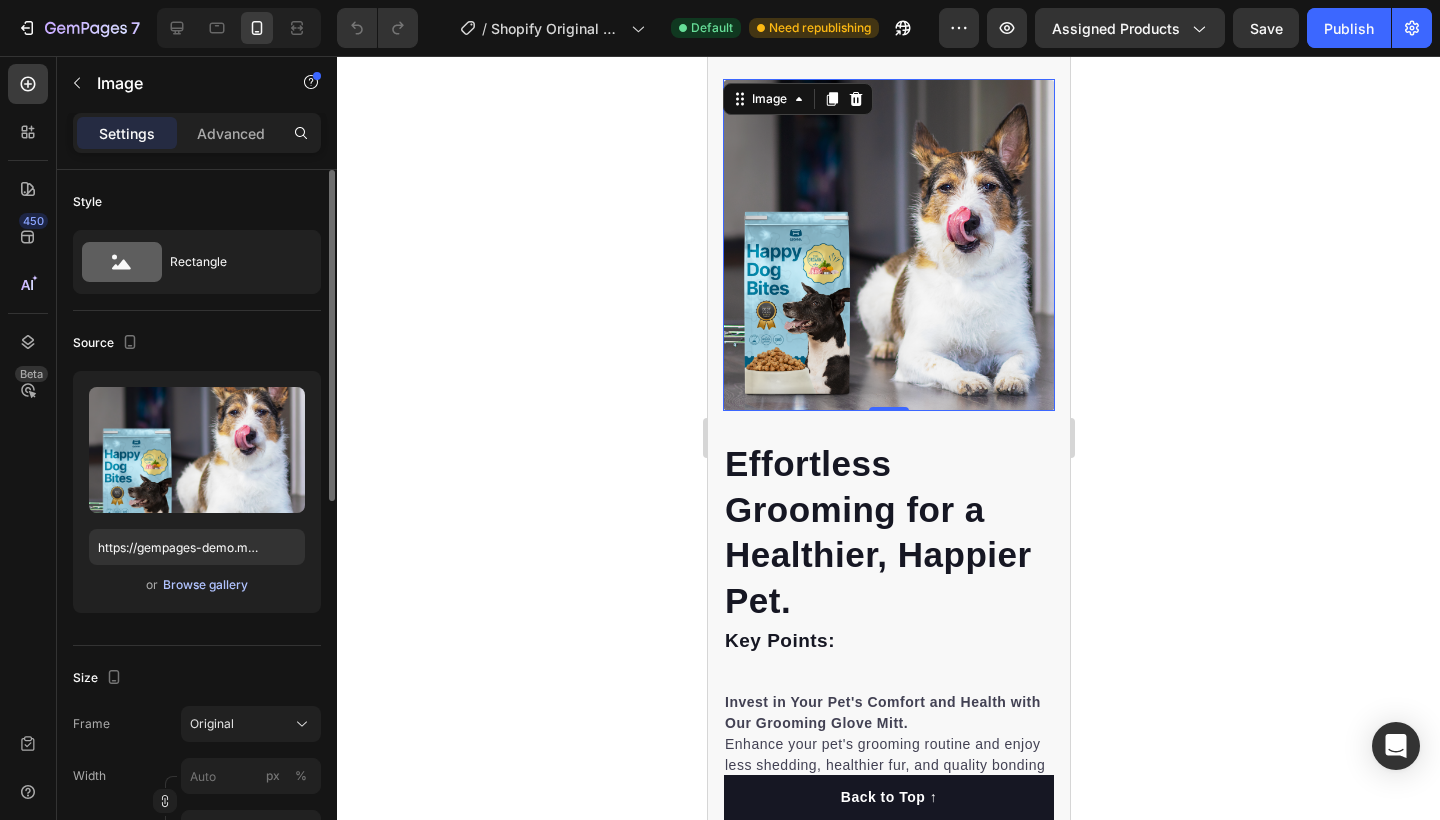 click on "Browse gallery" at bounding box center (205, 585) 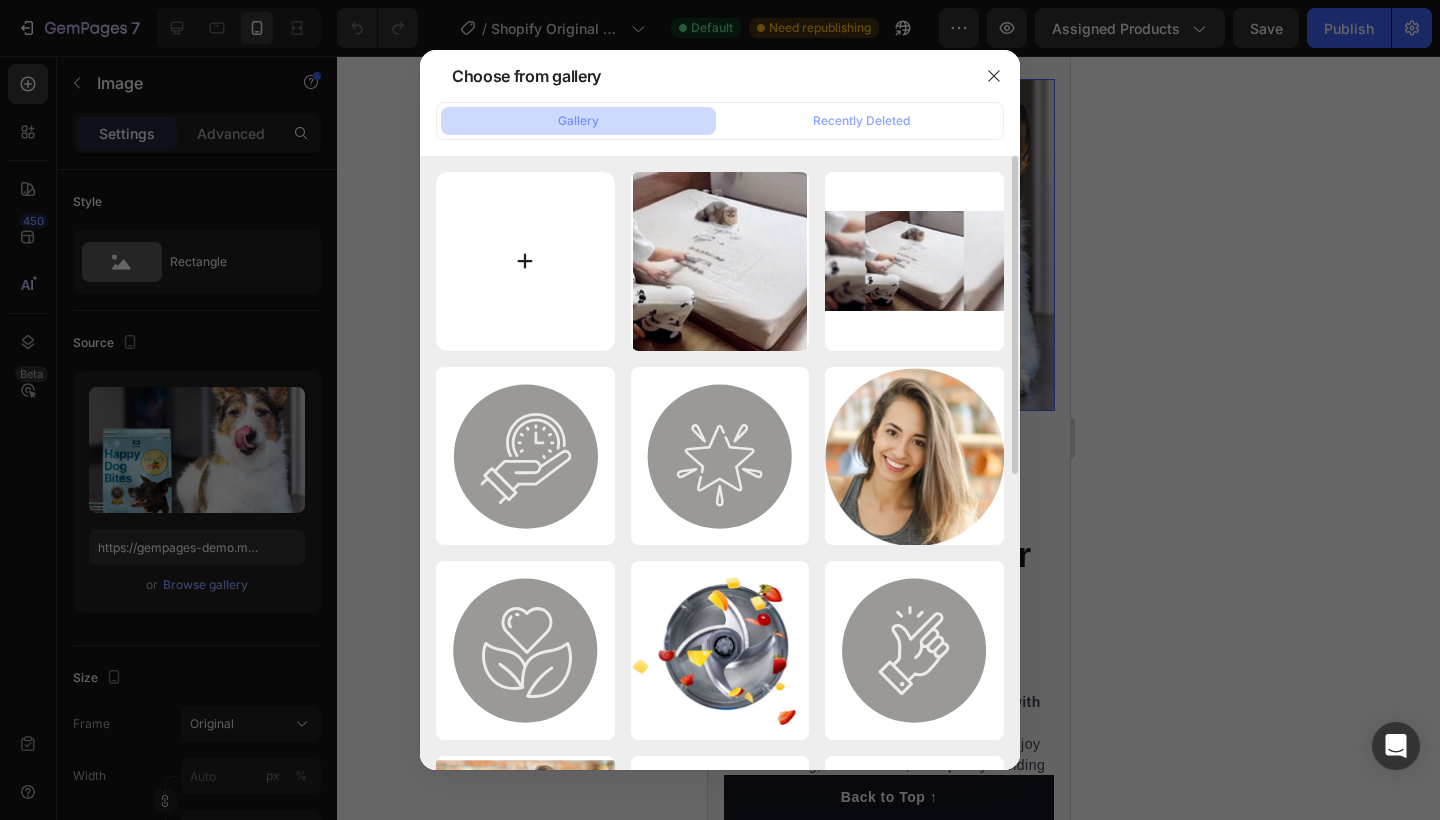 click at bounding box center (525, 261) 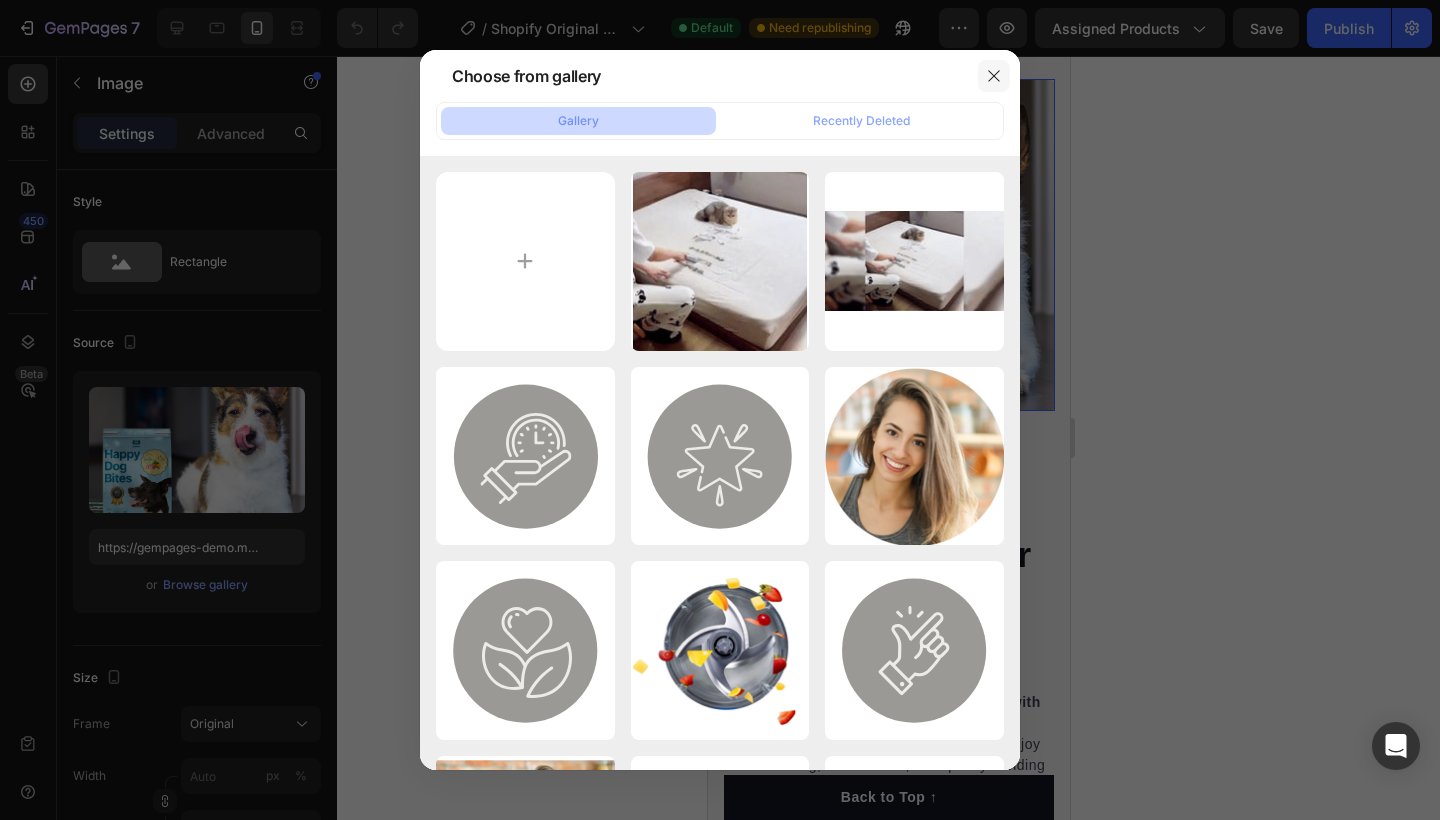 click 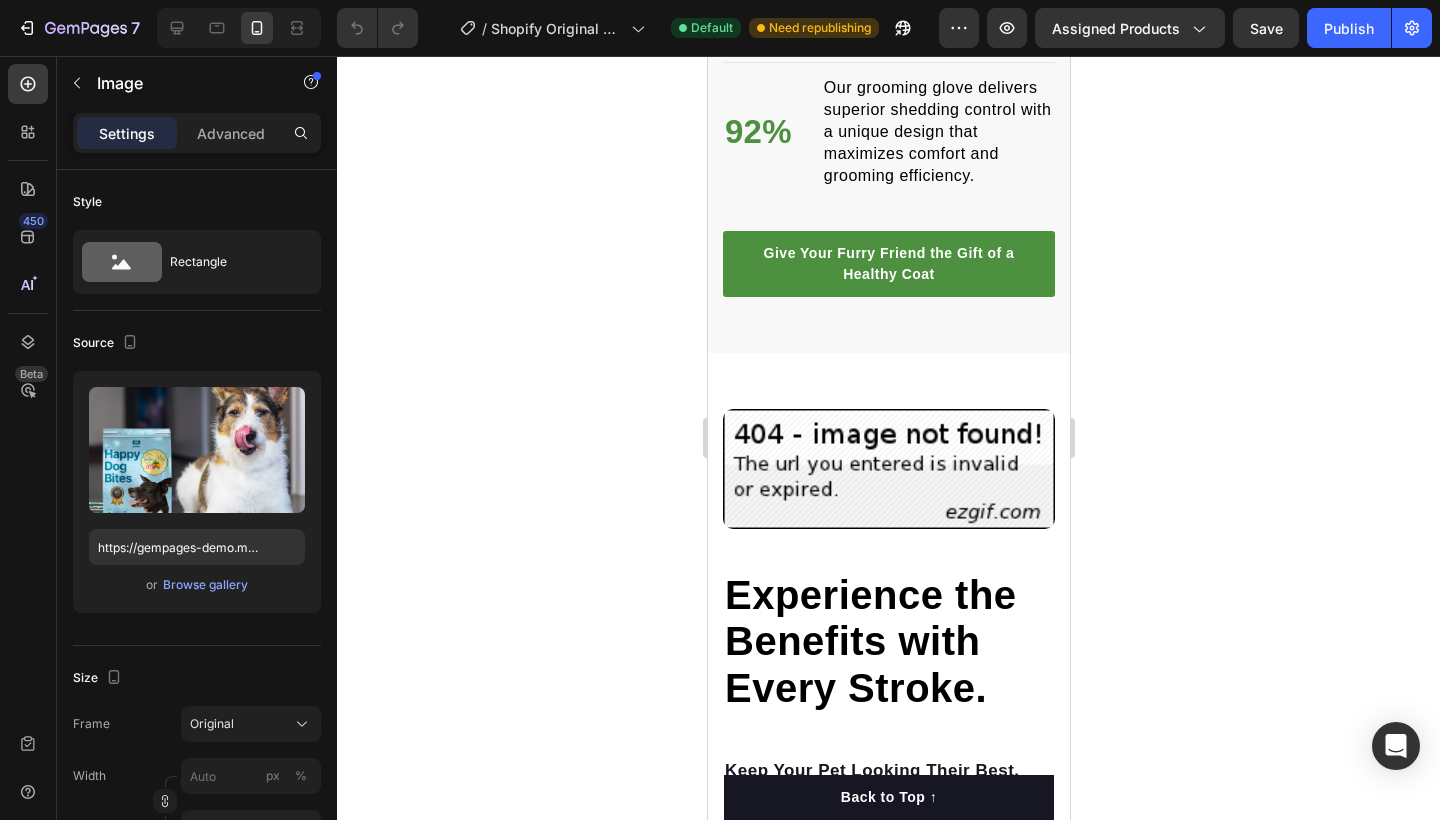 scroll, scrollTop: 3214, scrollLeft: 0, axis: vertical 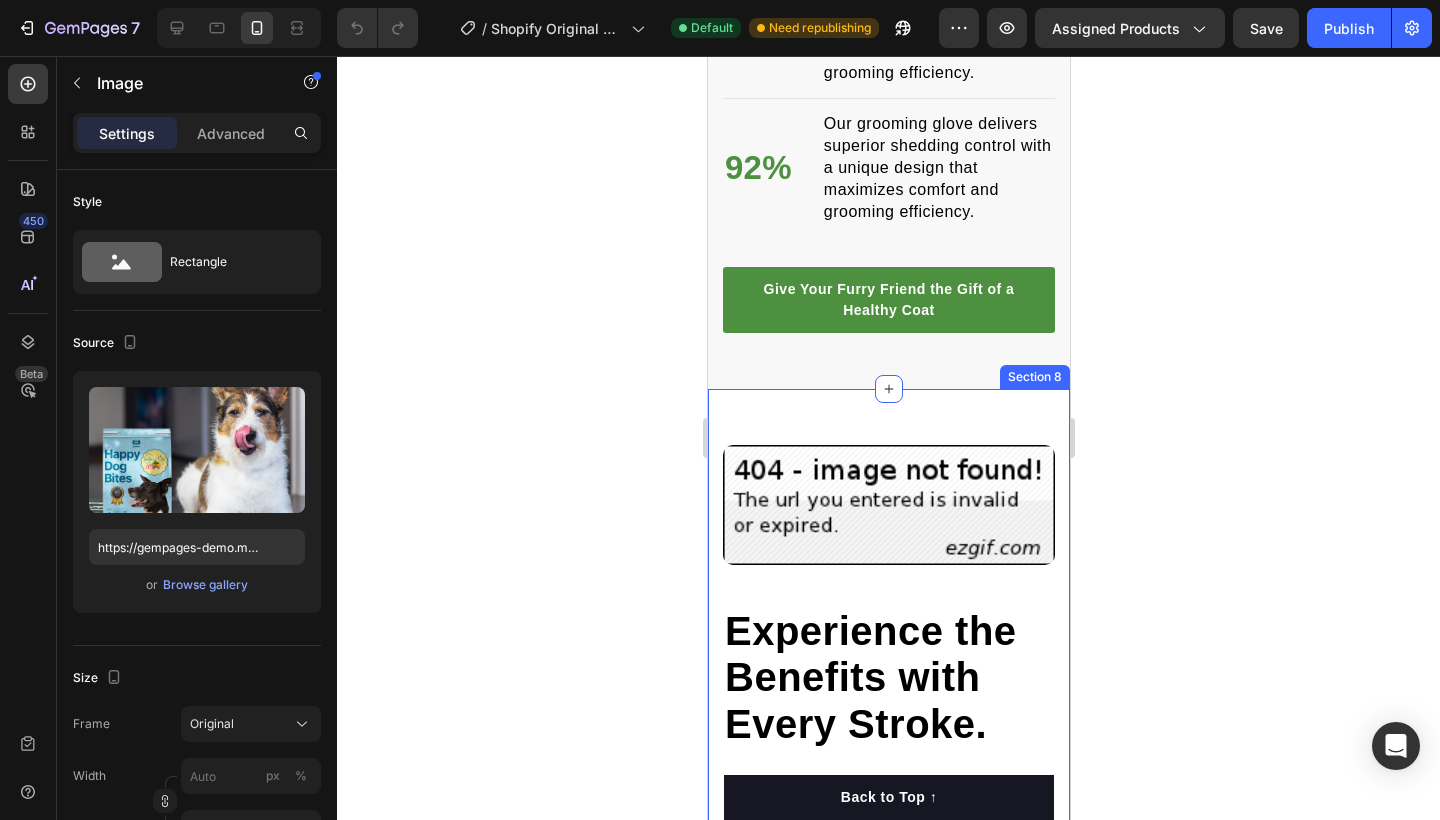 click at bounding box center [888, 505] 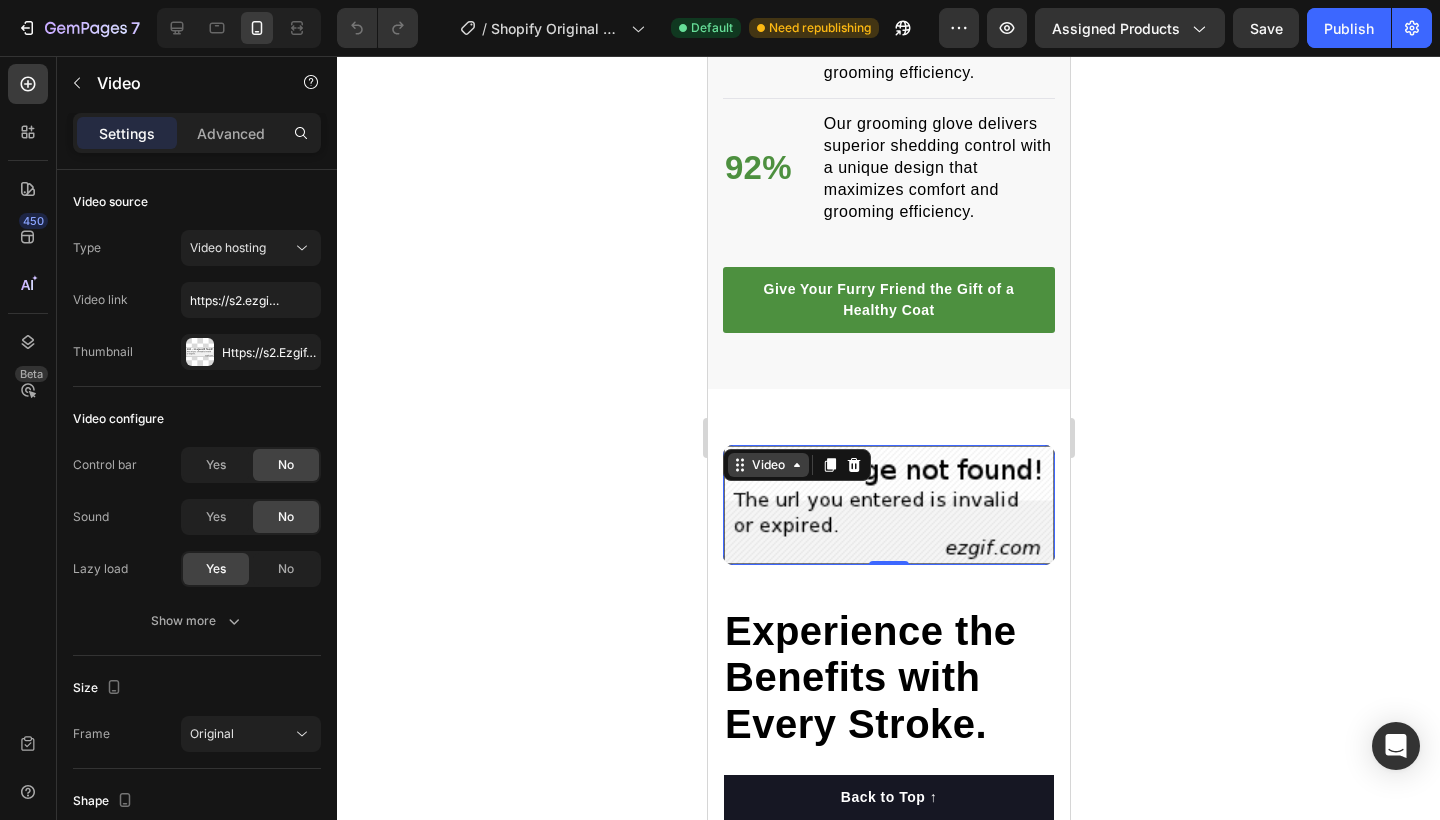 click 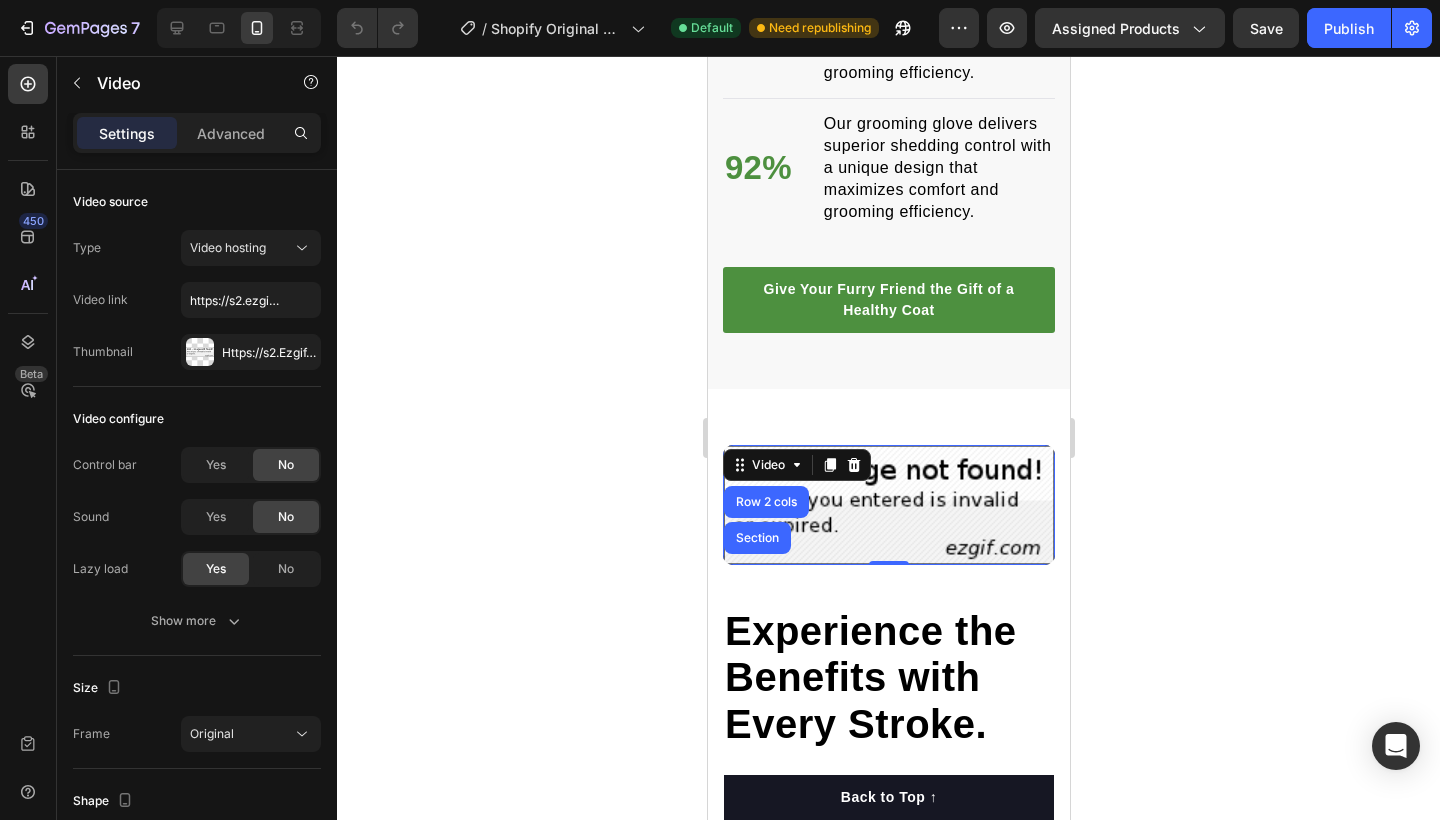 click at bounding box center [888, 505] 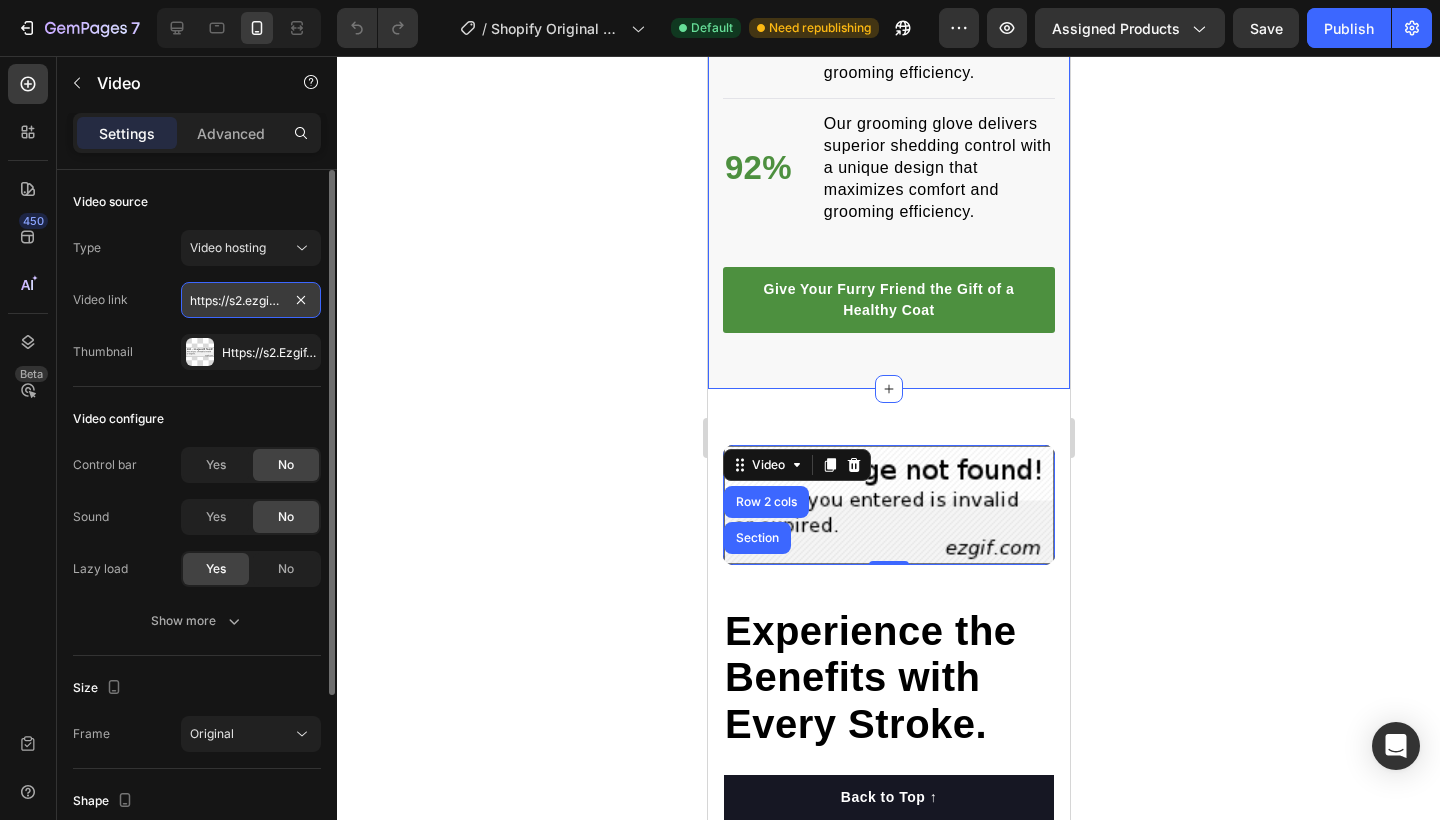 click on "https://s2.ezgif.com/tmp/ezgif-2afe117f94e4ec.gif" at bounding box center (251, 300) 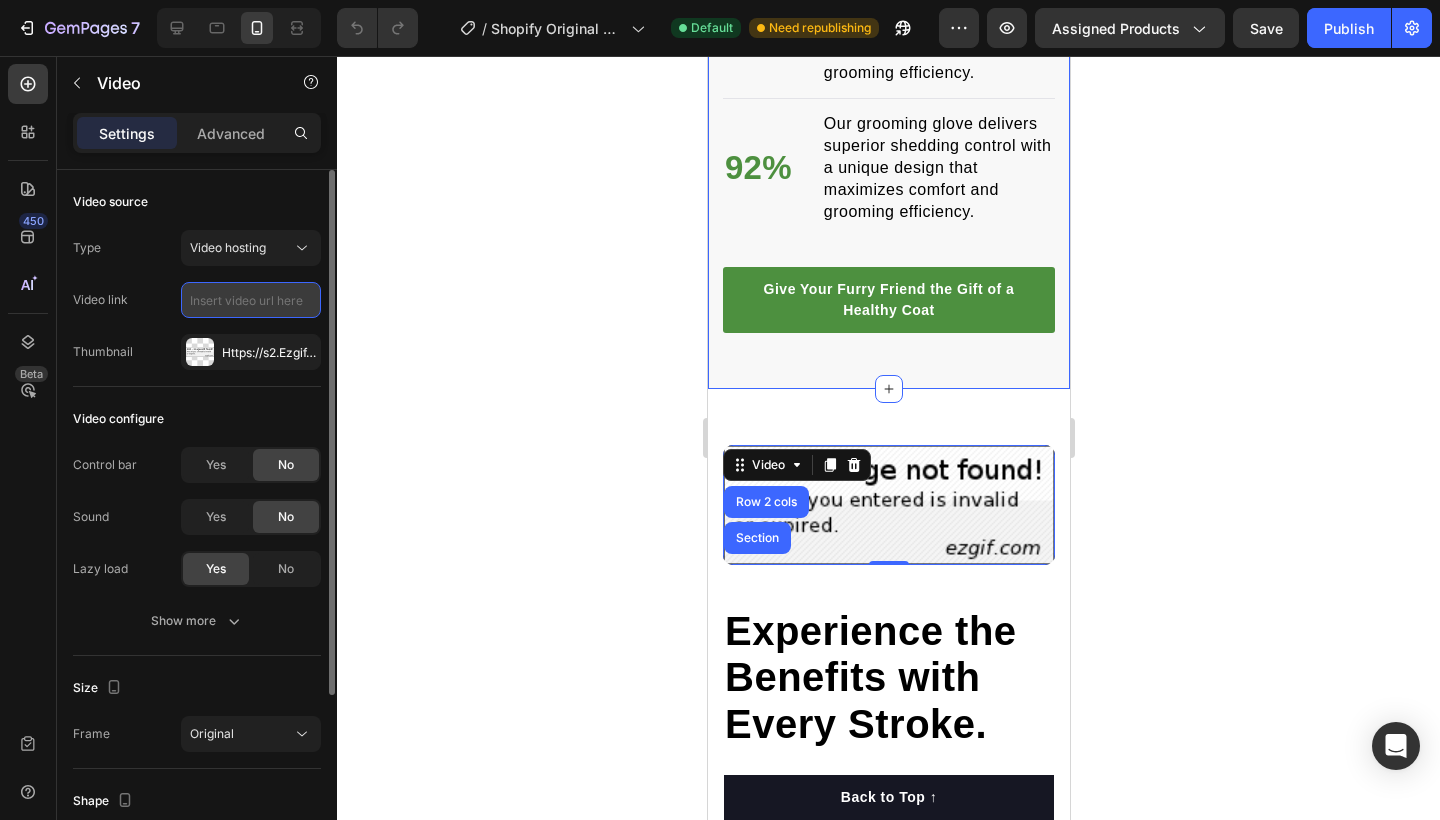 paste on "https://s7.ezgif.com/tmp/ezgif-7f83cecfb6e3d8.gif" 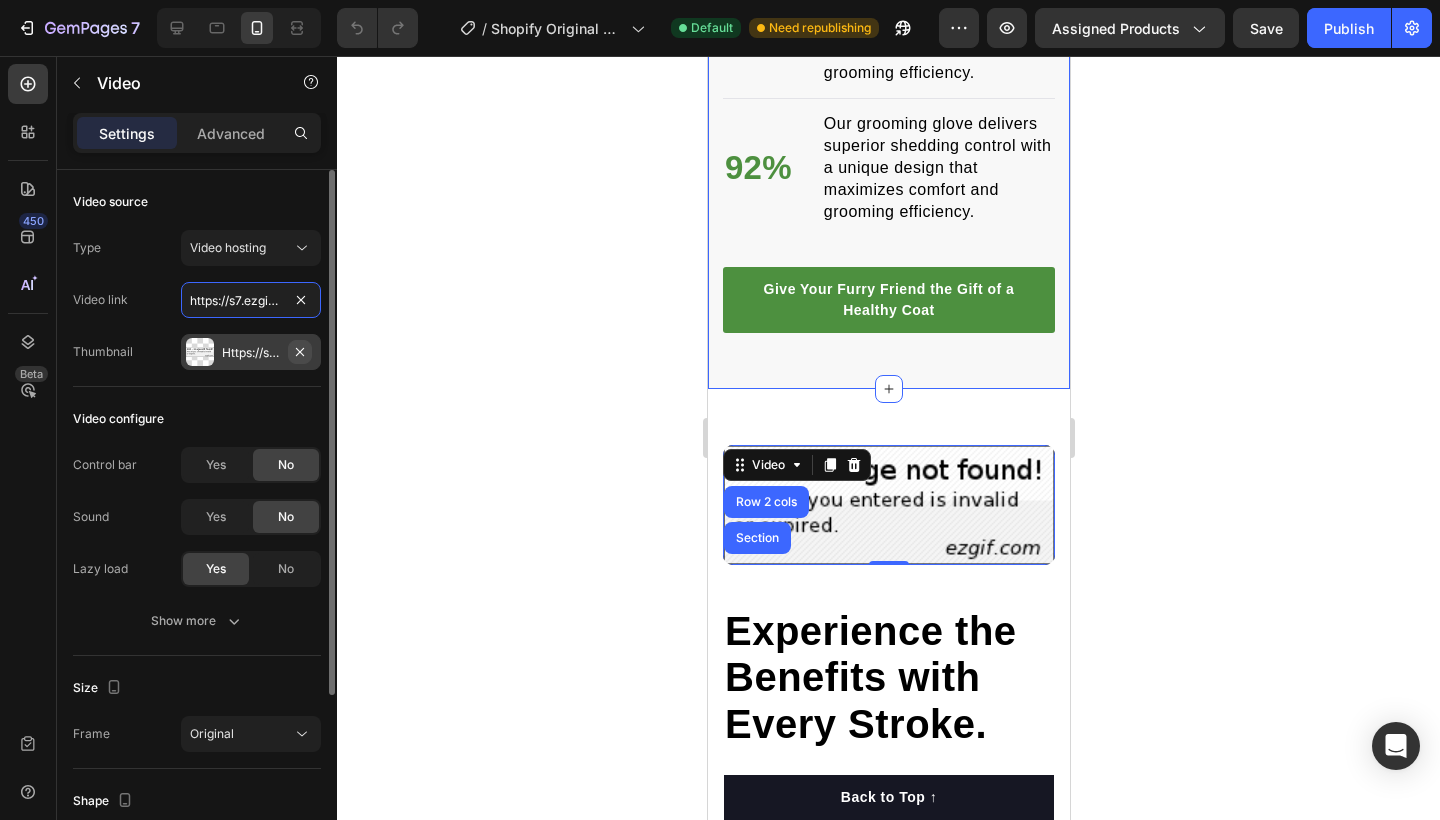 type on "https://s7.ezgif.com/tmp/ezgif-7f83cecfb6e3d8.gif" 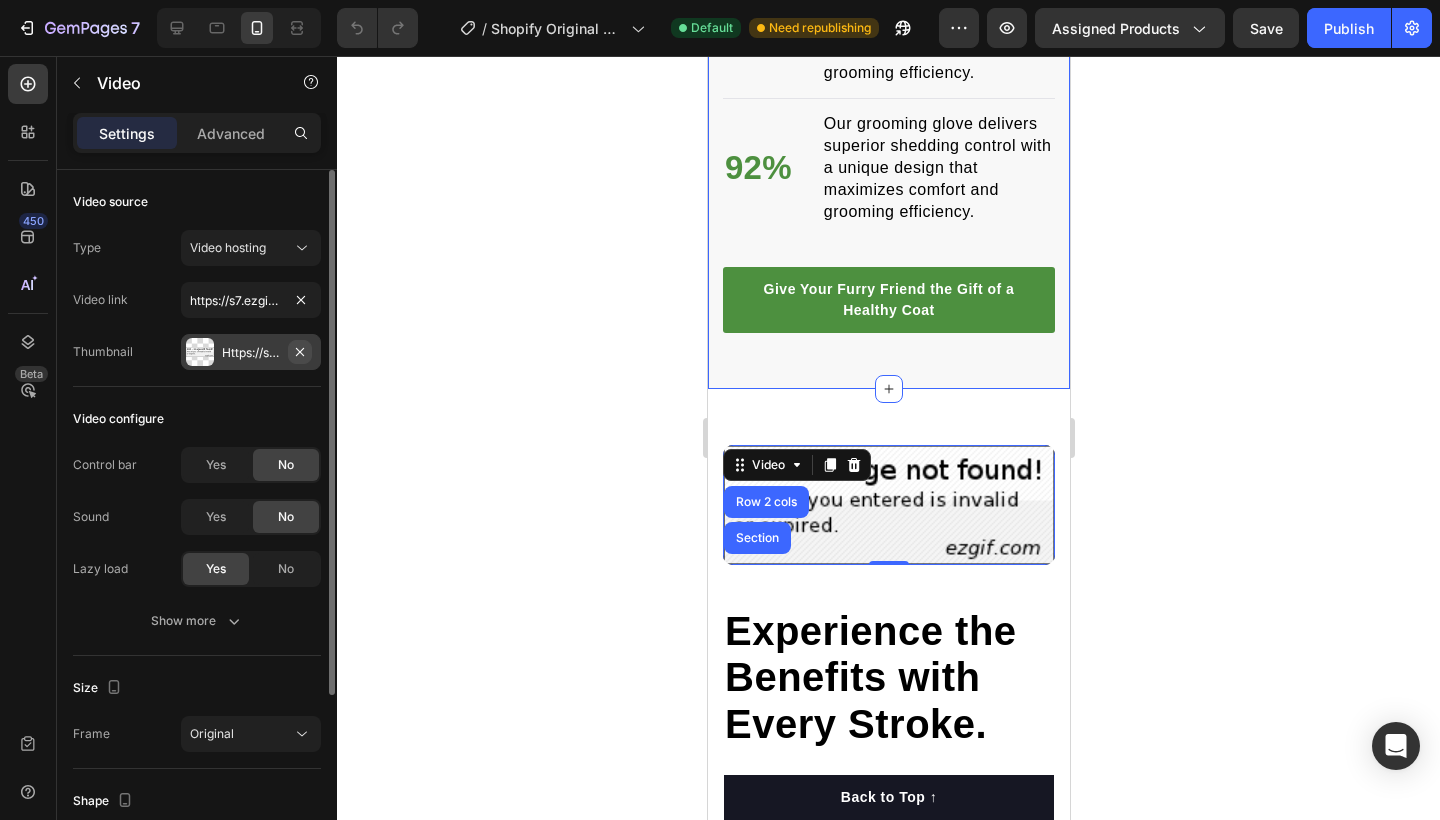 click on "Https://s2.Ezgif.Com/tmp/ezgif-2afe117f94e4ec.Gif" at bounding box center (251, 353) 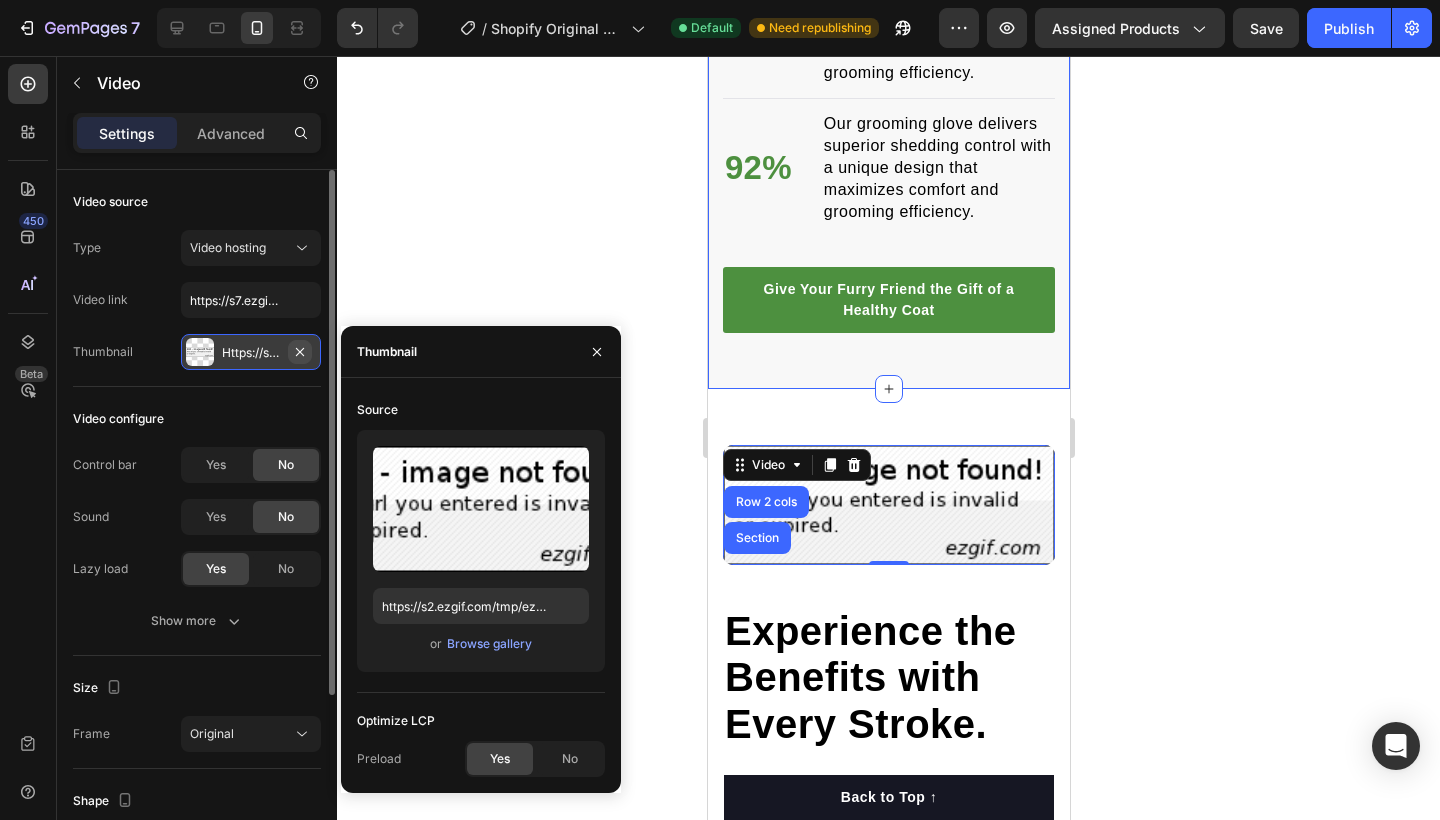 click 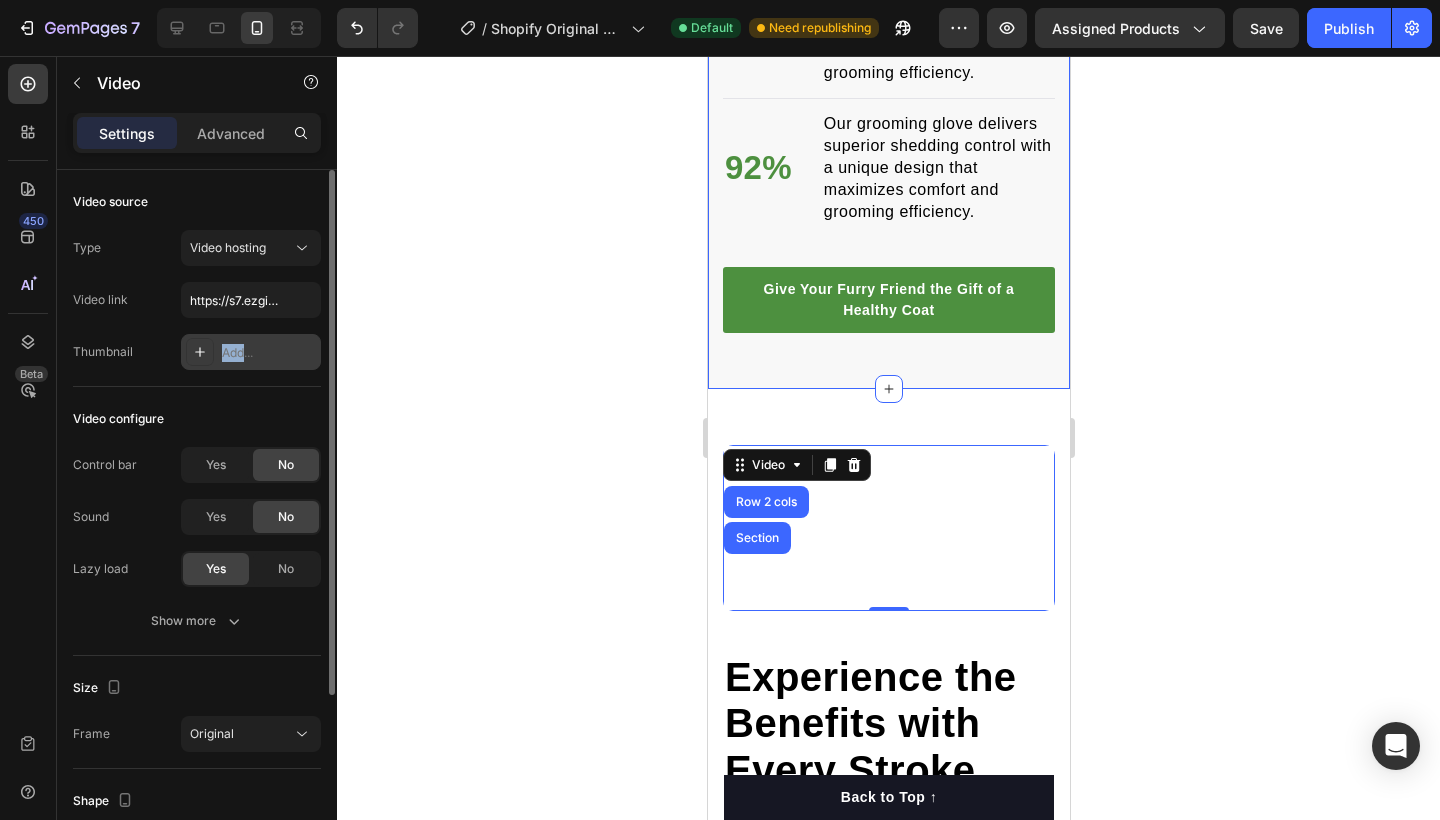 click on "Add..." at bounding box center (269, 353) 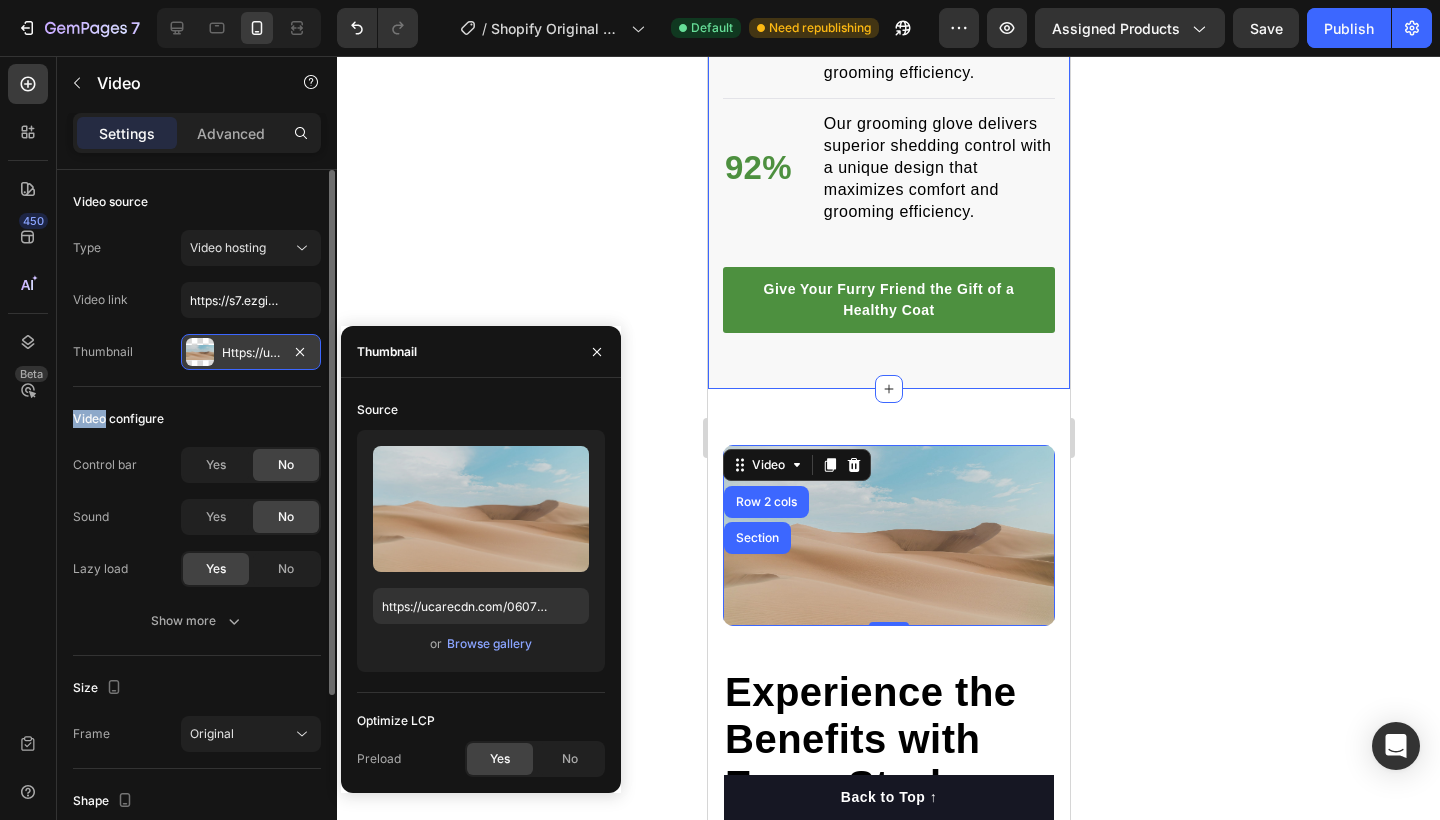 click on "Https://ucarecdn.Com/06075225-af9e-460c-8e3c-6be63c0b773a/-/format/auto/" at bounding box center [251, 353] 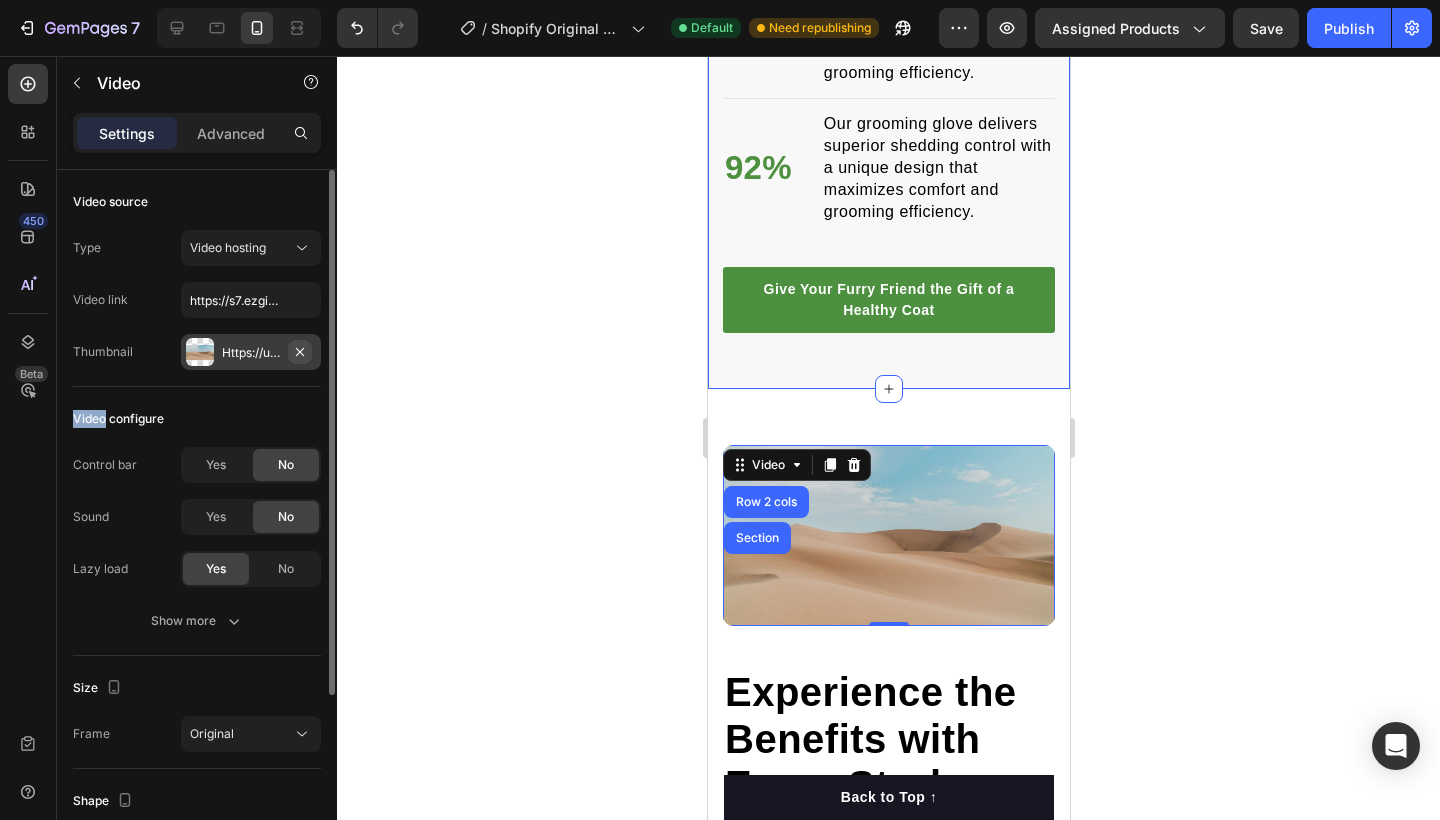 click 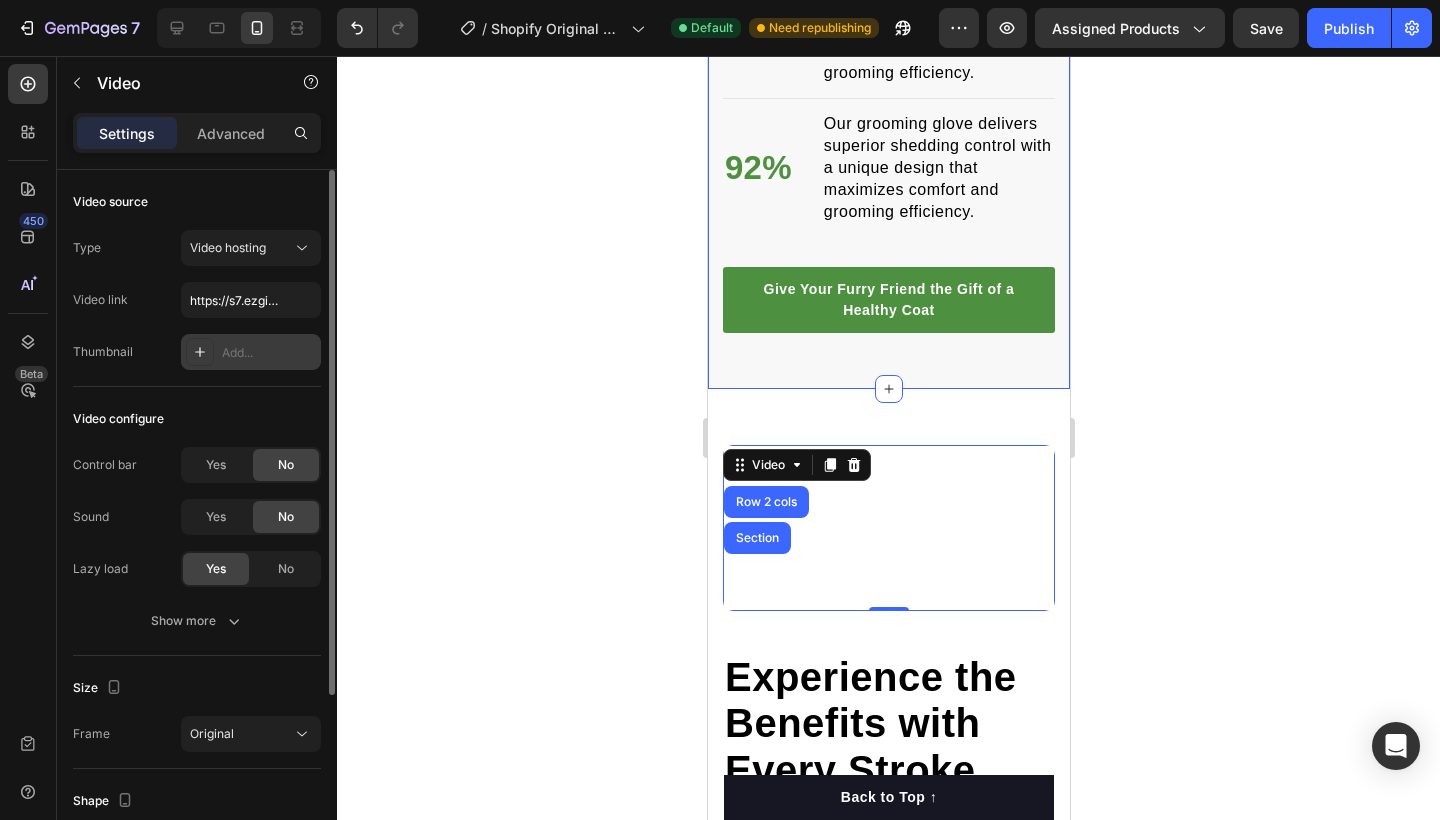 click on "Add..." at bounding box center [251, 352] 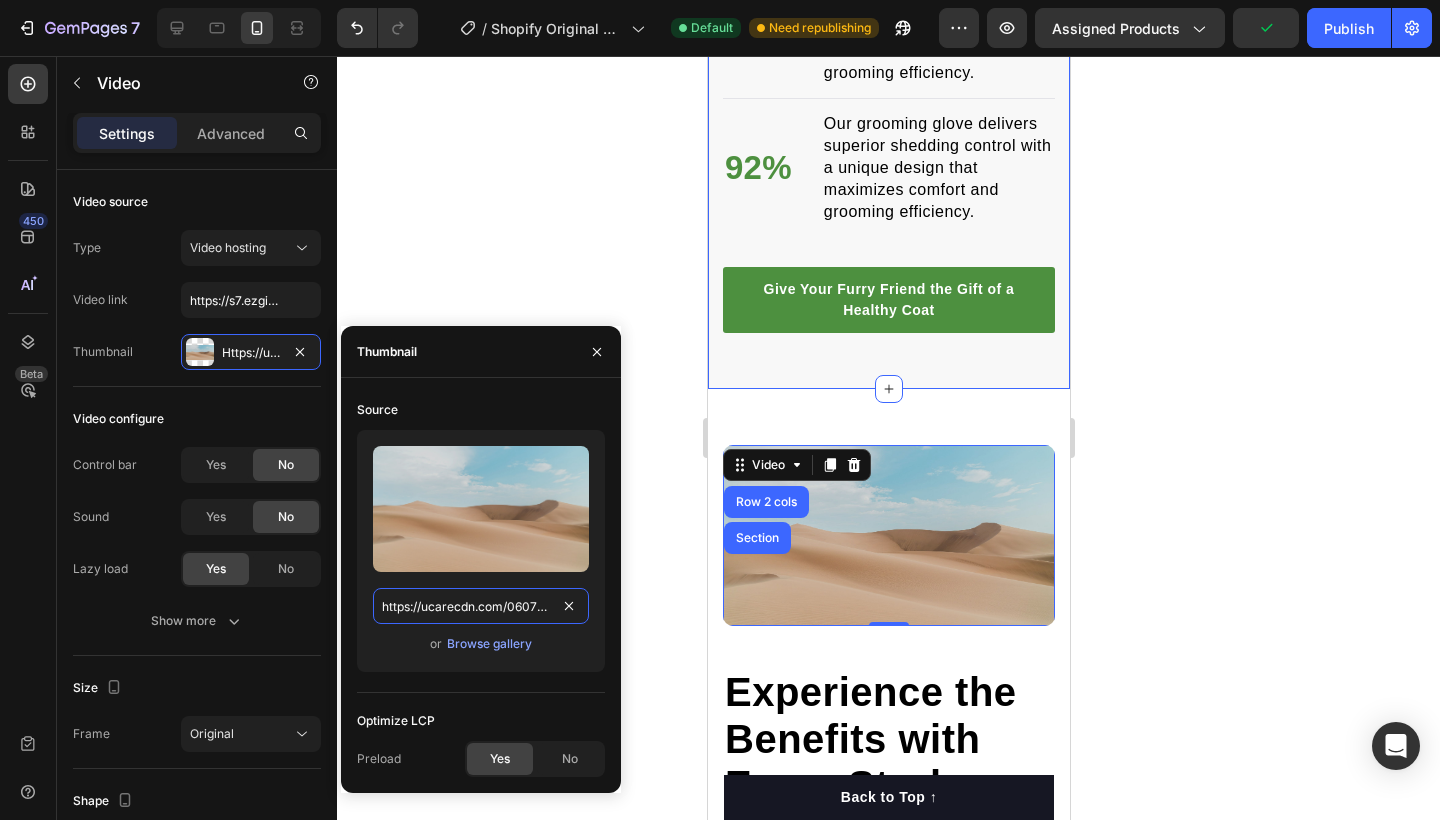 click on "https://ucarecdn.com/06075225-af9e-460c-8e3c-6be63c0b773a/-/format/auto/" at bounding box center (481, 606) 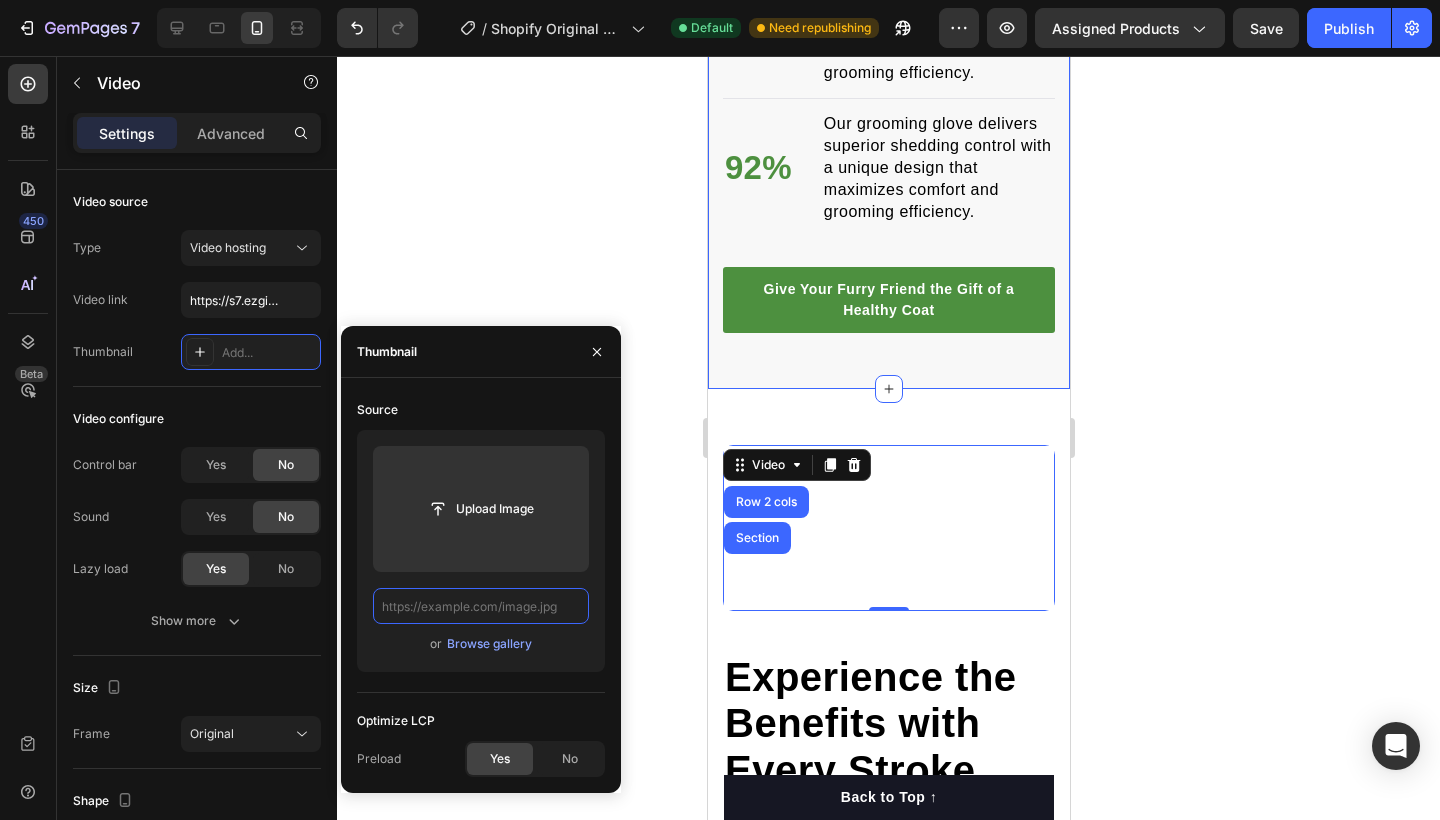 paste on "https://s7.ezgif.com/tmp/ezgif-7f83cecfb6e3d8.gif" 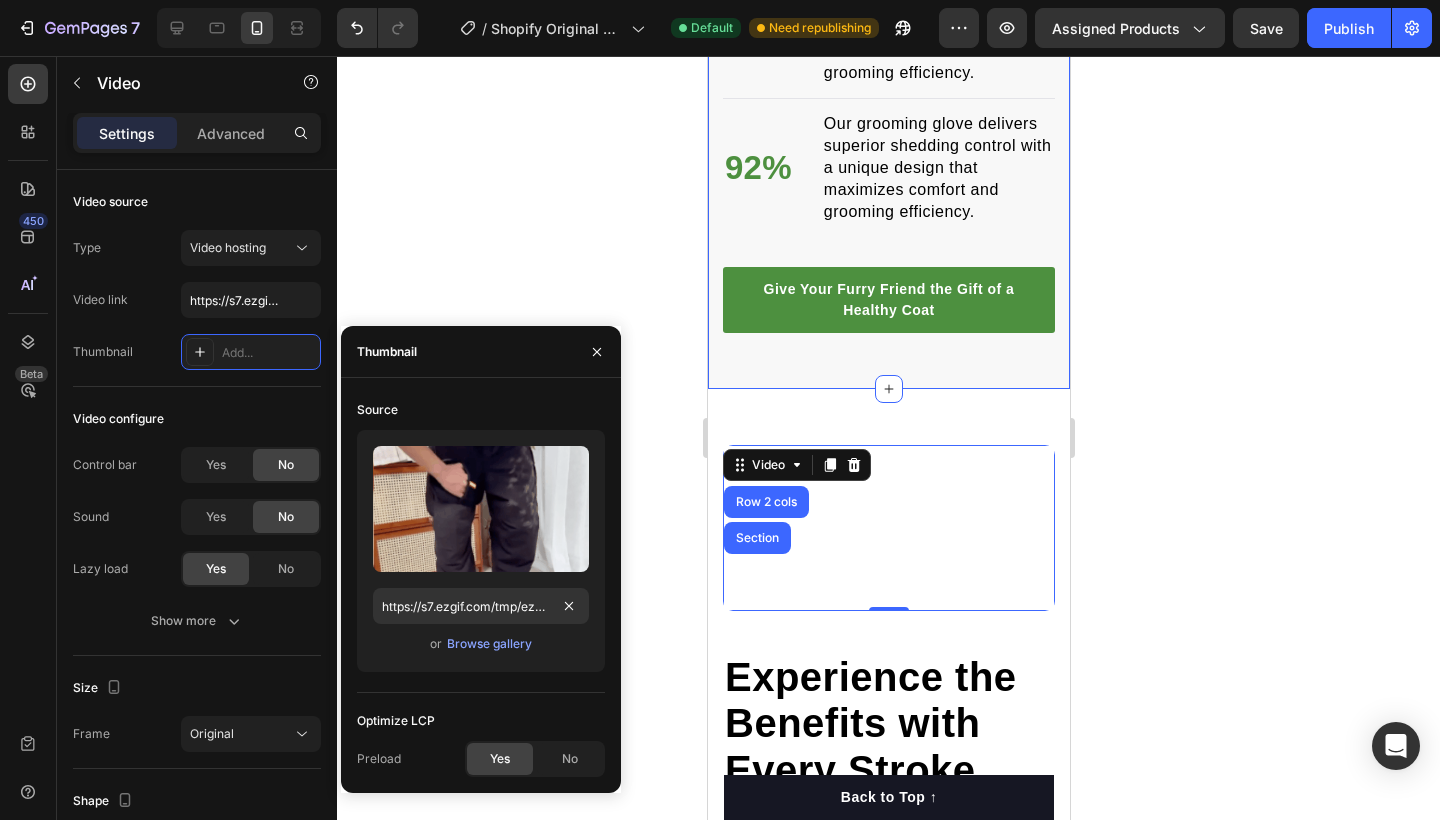 click 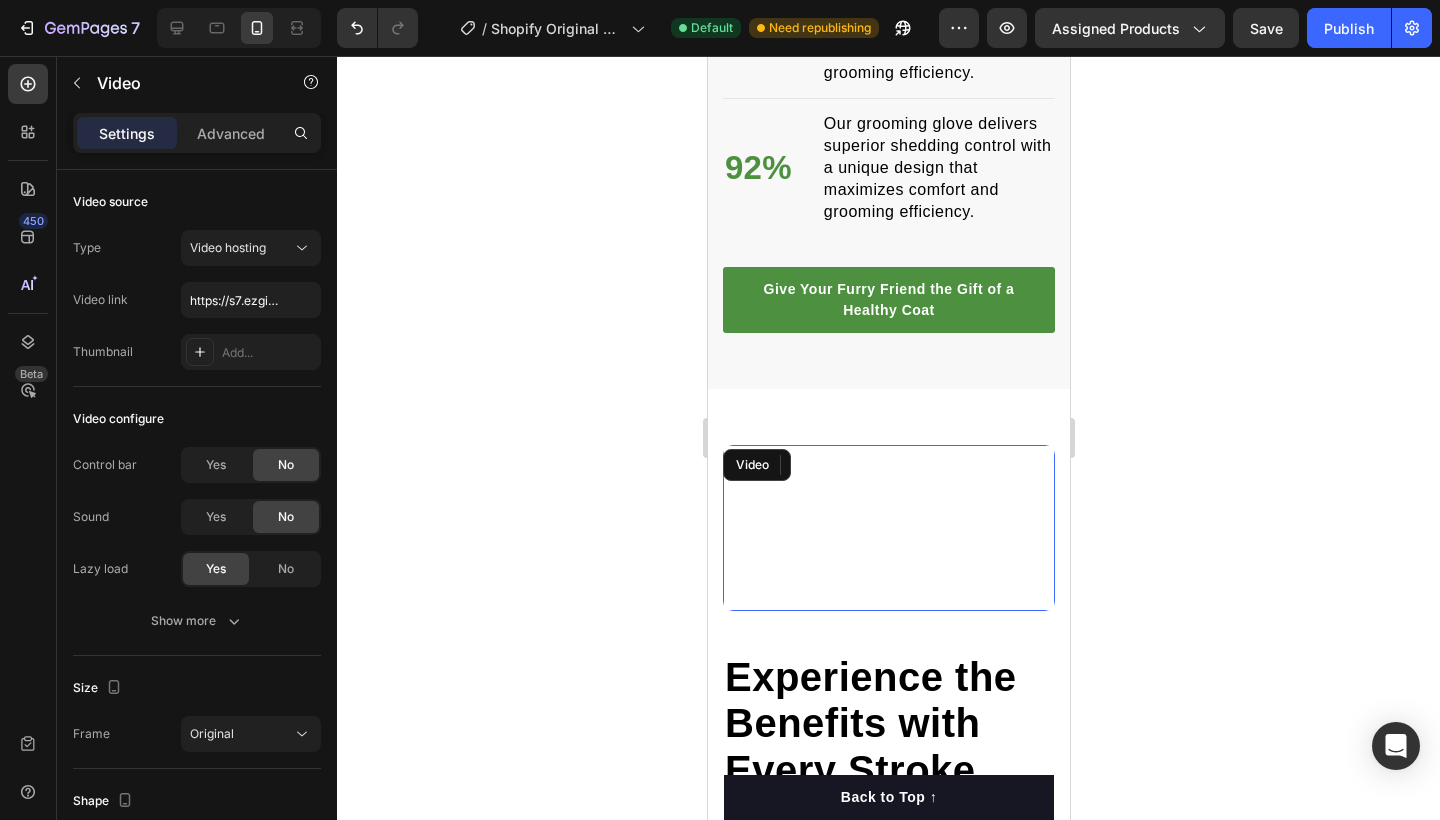 click at bounding box center [888, 528] 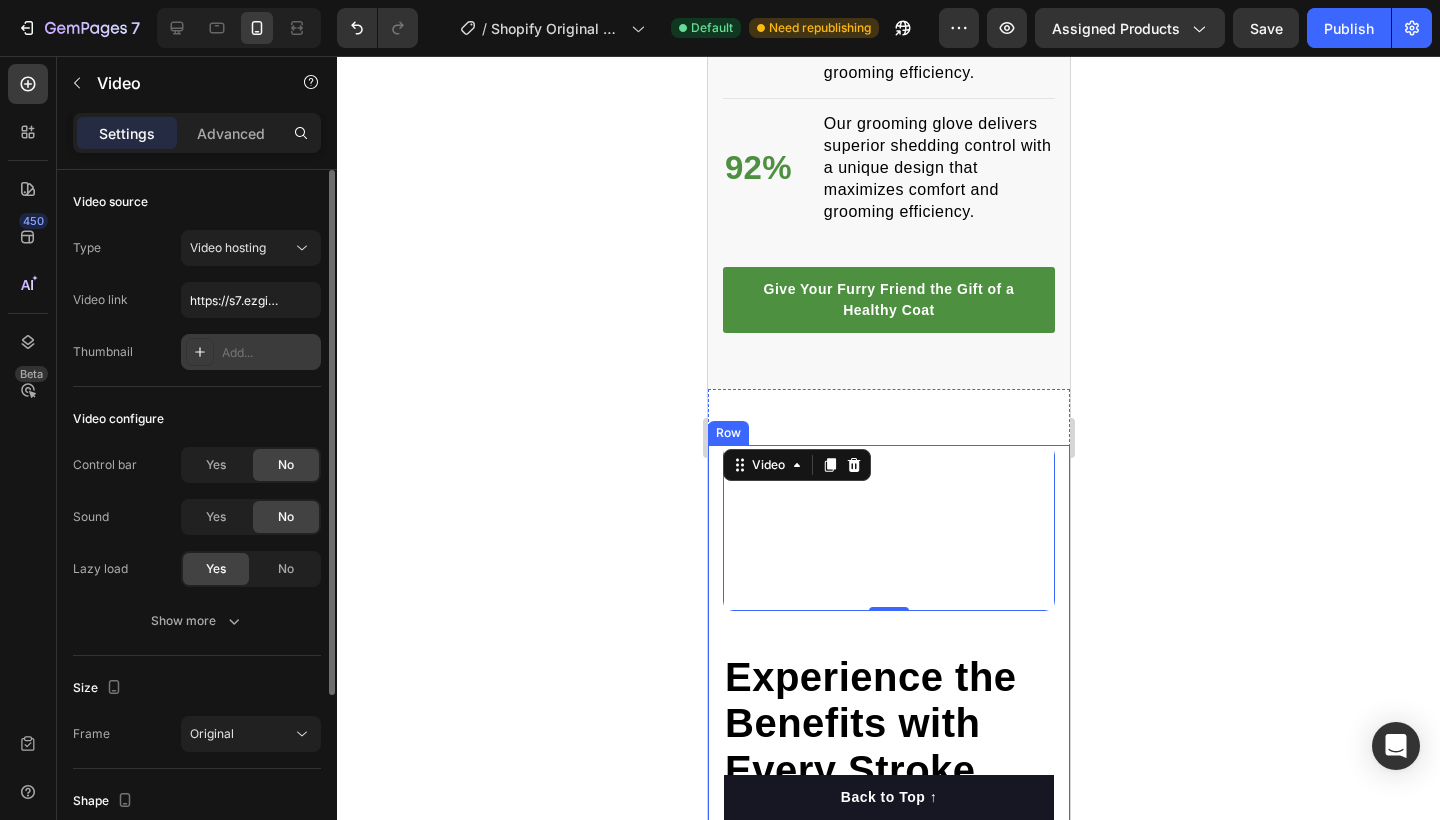 click on "Add..." at bounding box center [269, 353] 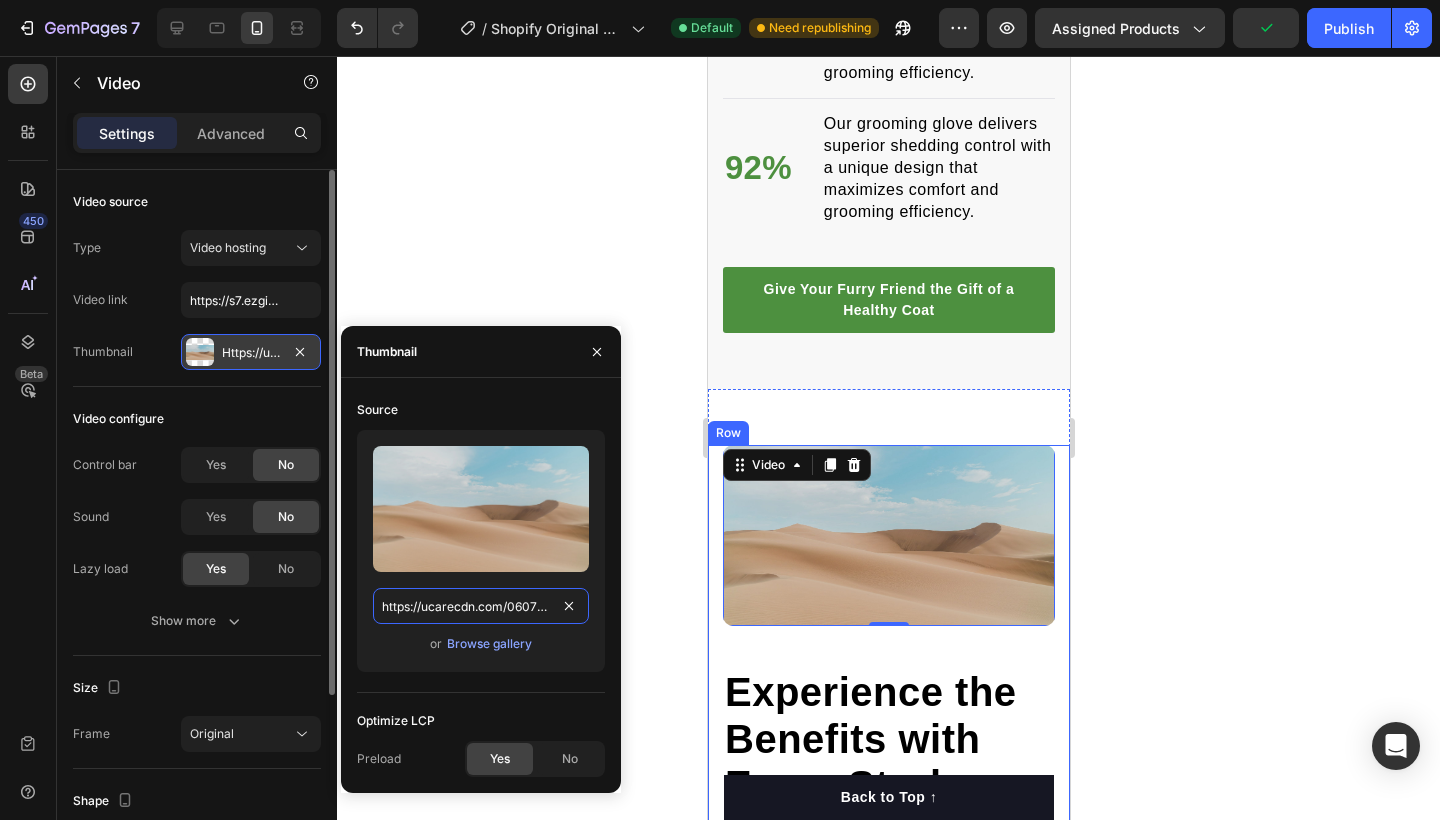 paste on "s7.ezgif.com/tmp/ezgif-7f83cecfb6e3d8.gif" 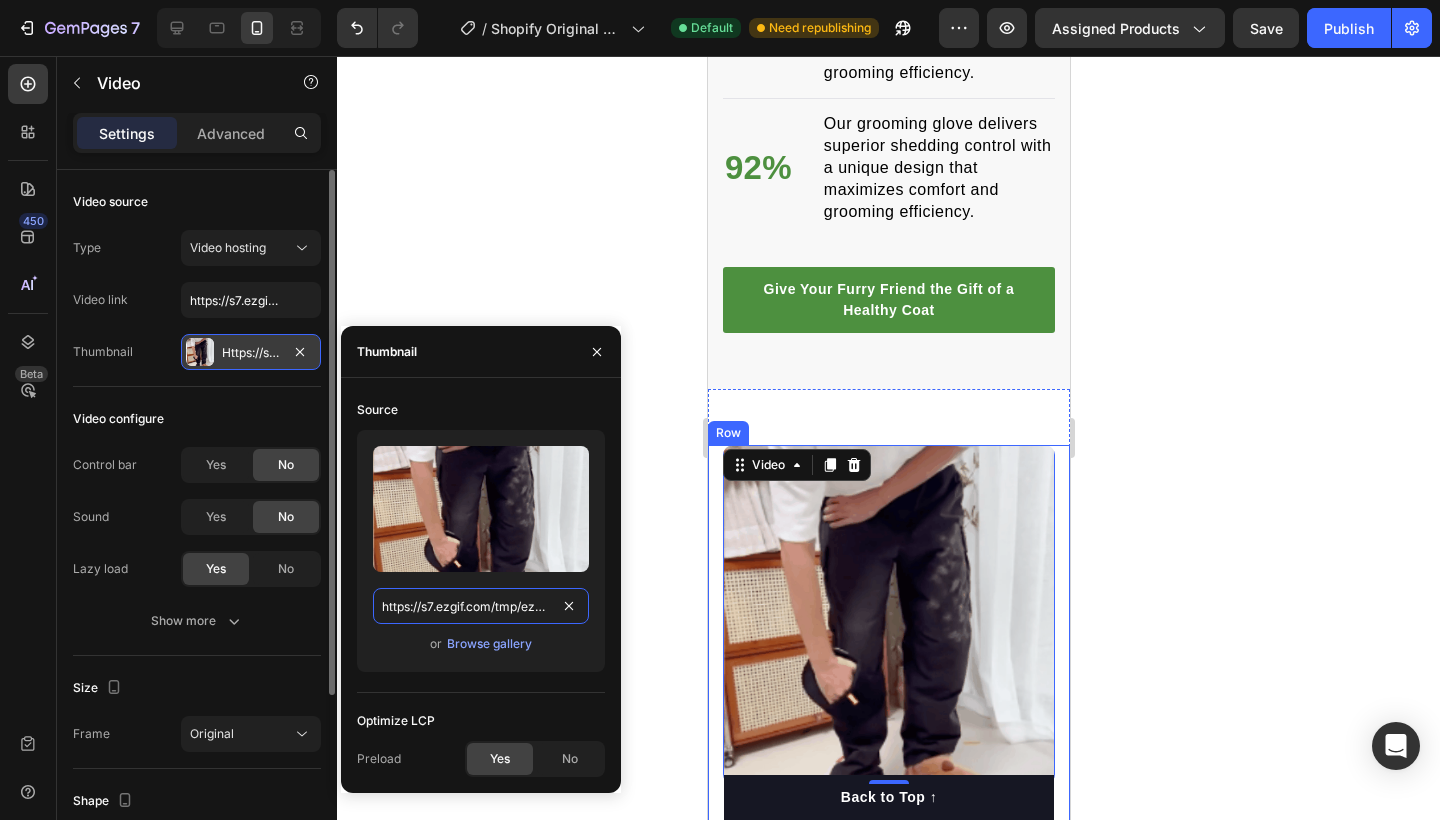 type on "https://s7.ezgif.com/tmp/ezgif-7f83cecfb6e3d8.gif" 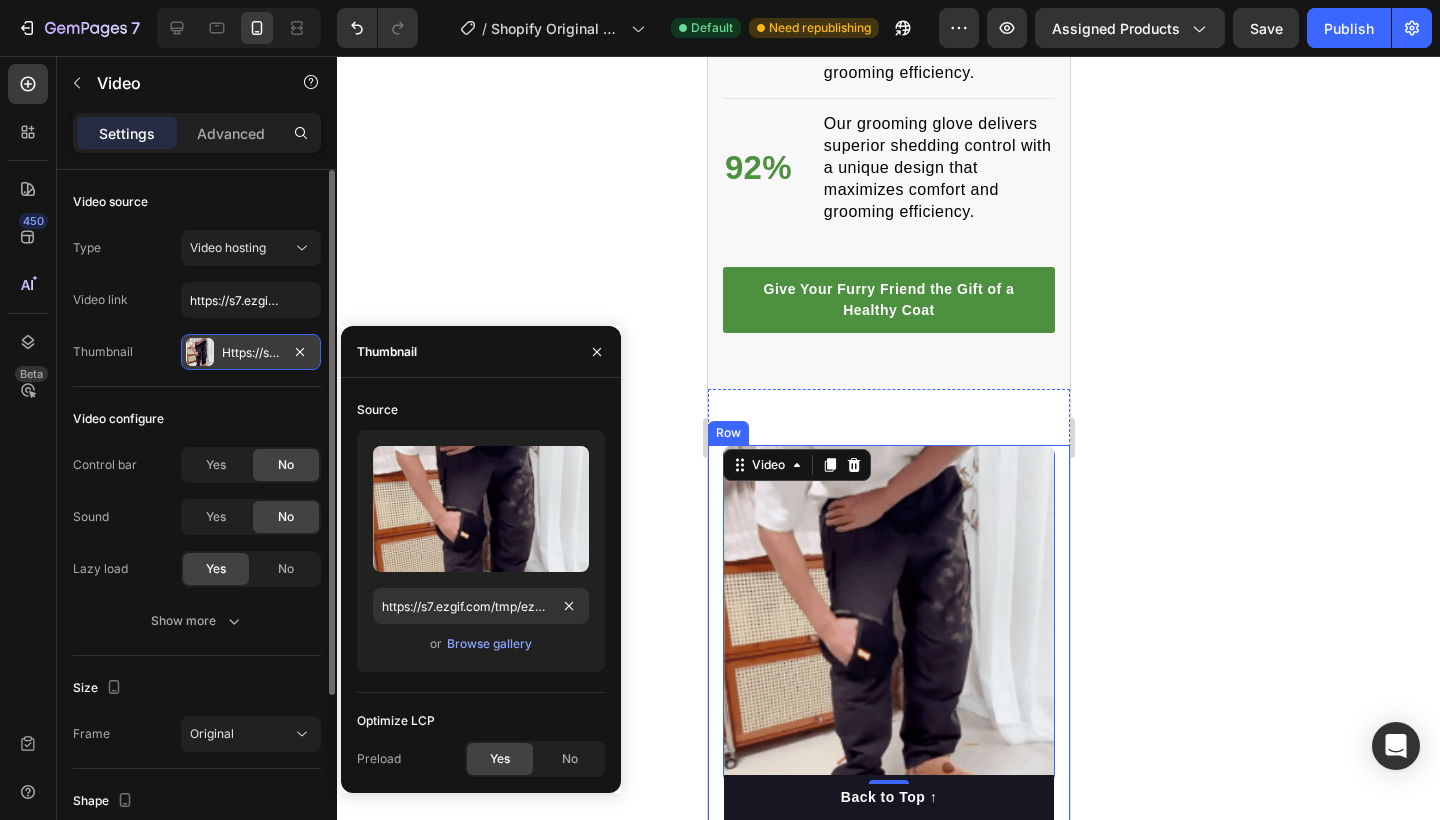 click on "Source Upload Image https://s7.ezgif.com/tmp/ezgif-7f83cecfb6e3d8.gif or Browse gallery Optimize LCP Preload Yes No" at bounding box center [481, 585] 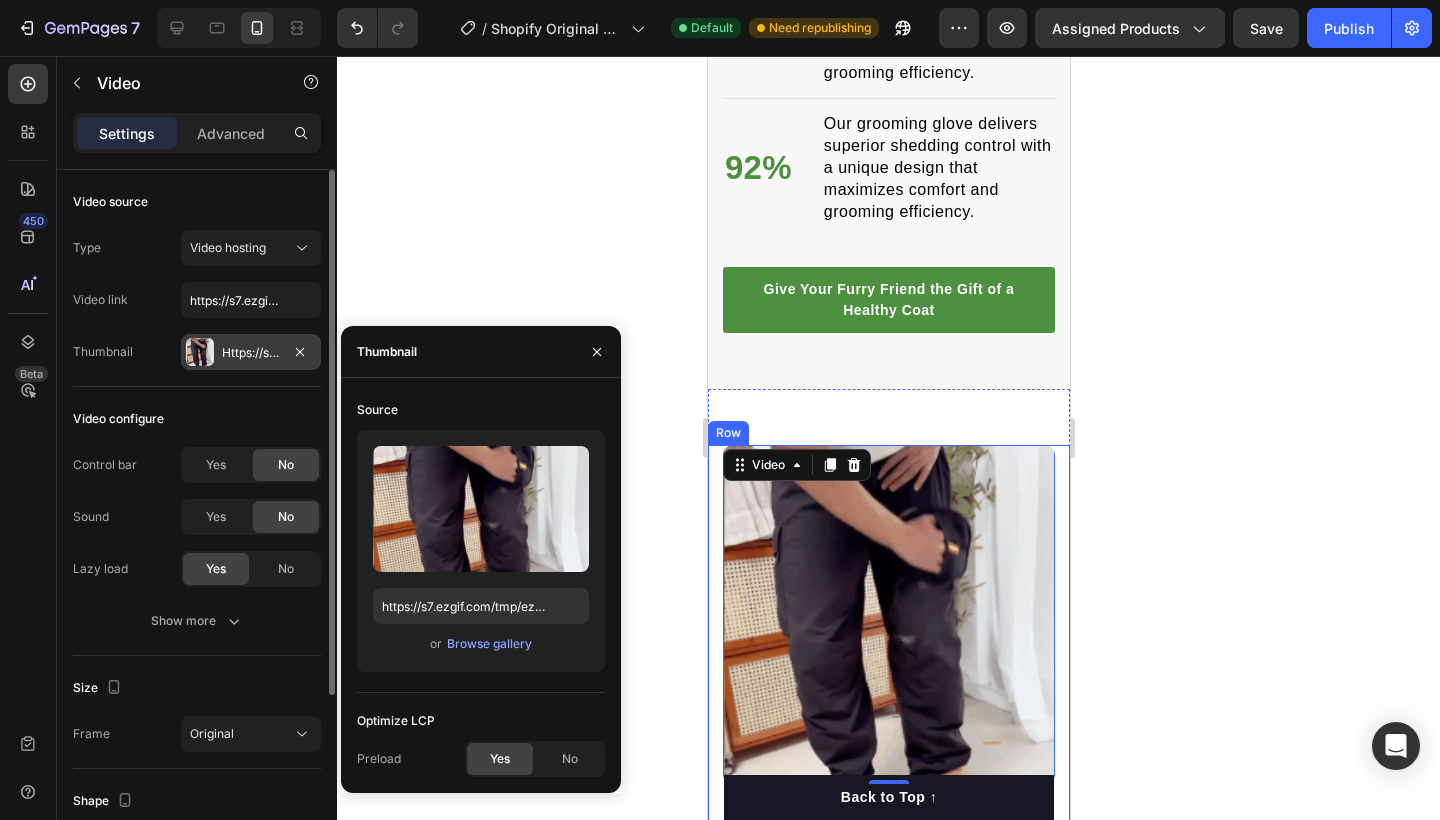 click 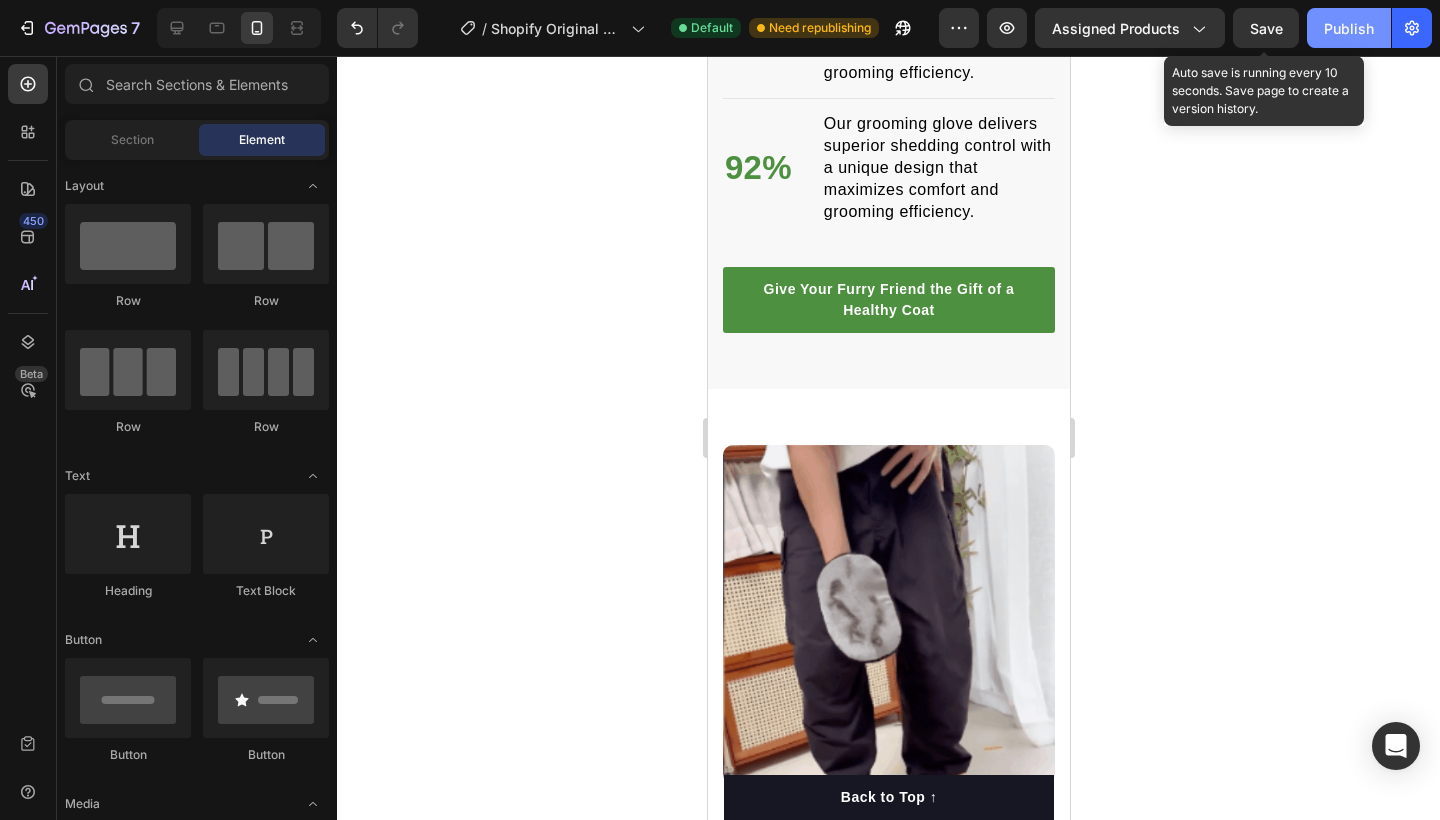 click on "Save" at bounding box center (1266, 28) 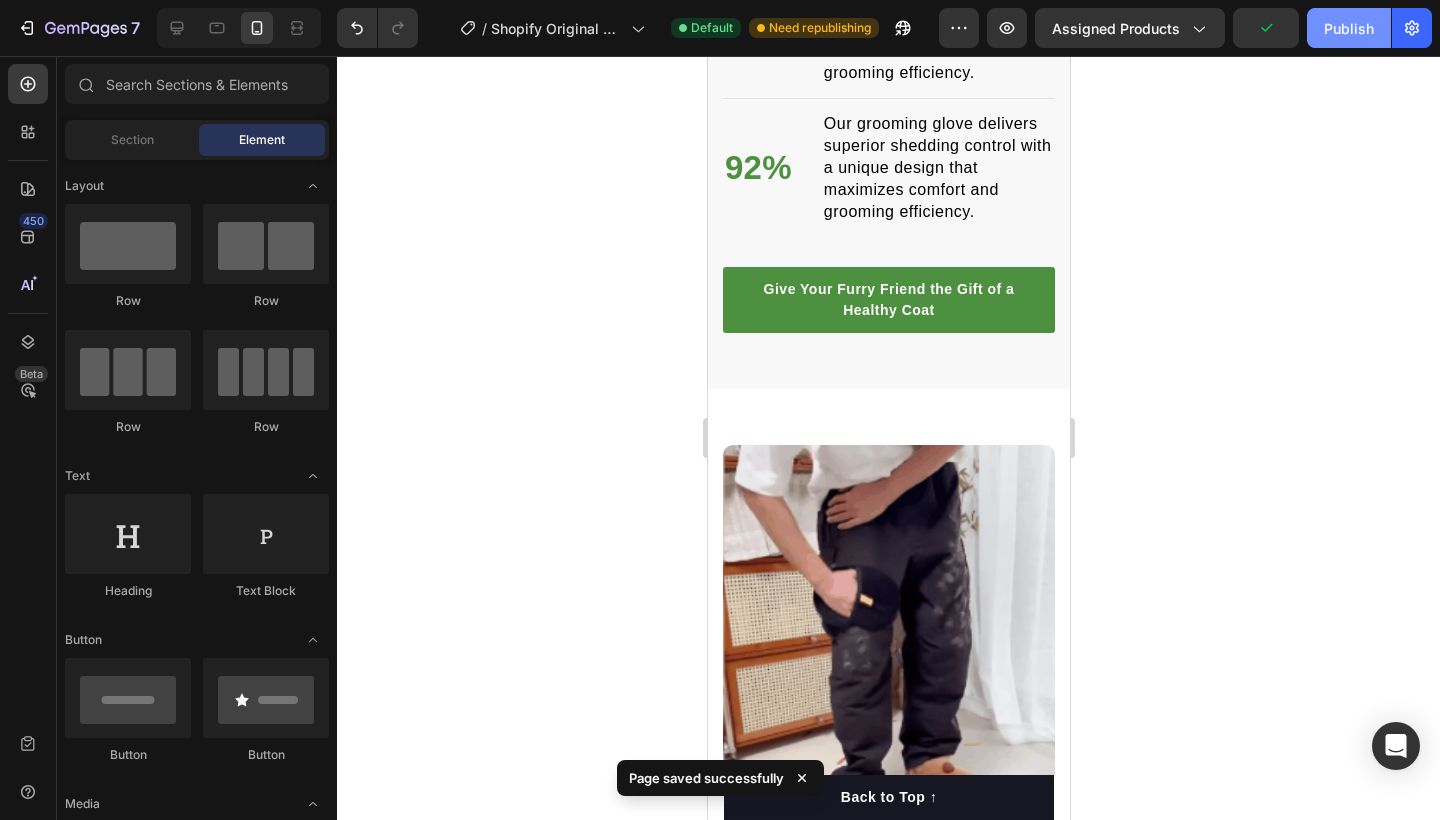 click on "Publish" at bounding box center [1349, 28] 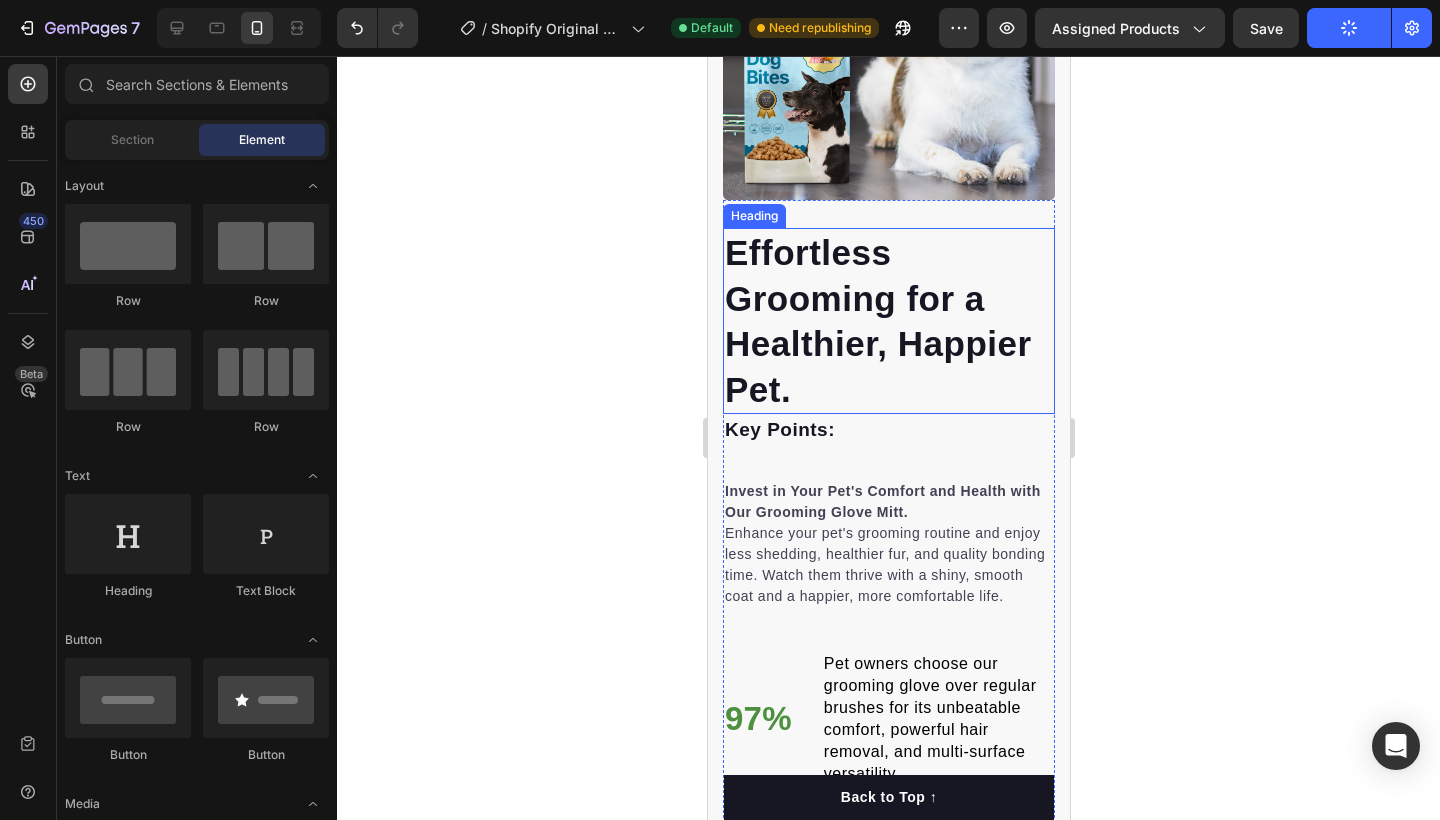 scroll, scrollTop: 2085, scrollLeft: 0, axis: vertical 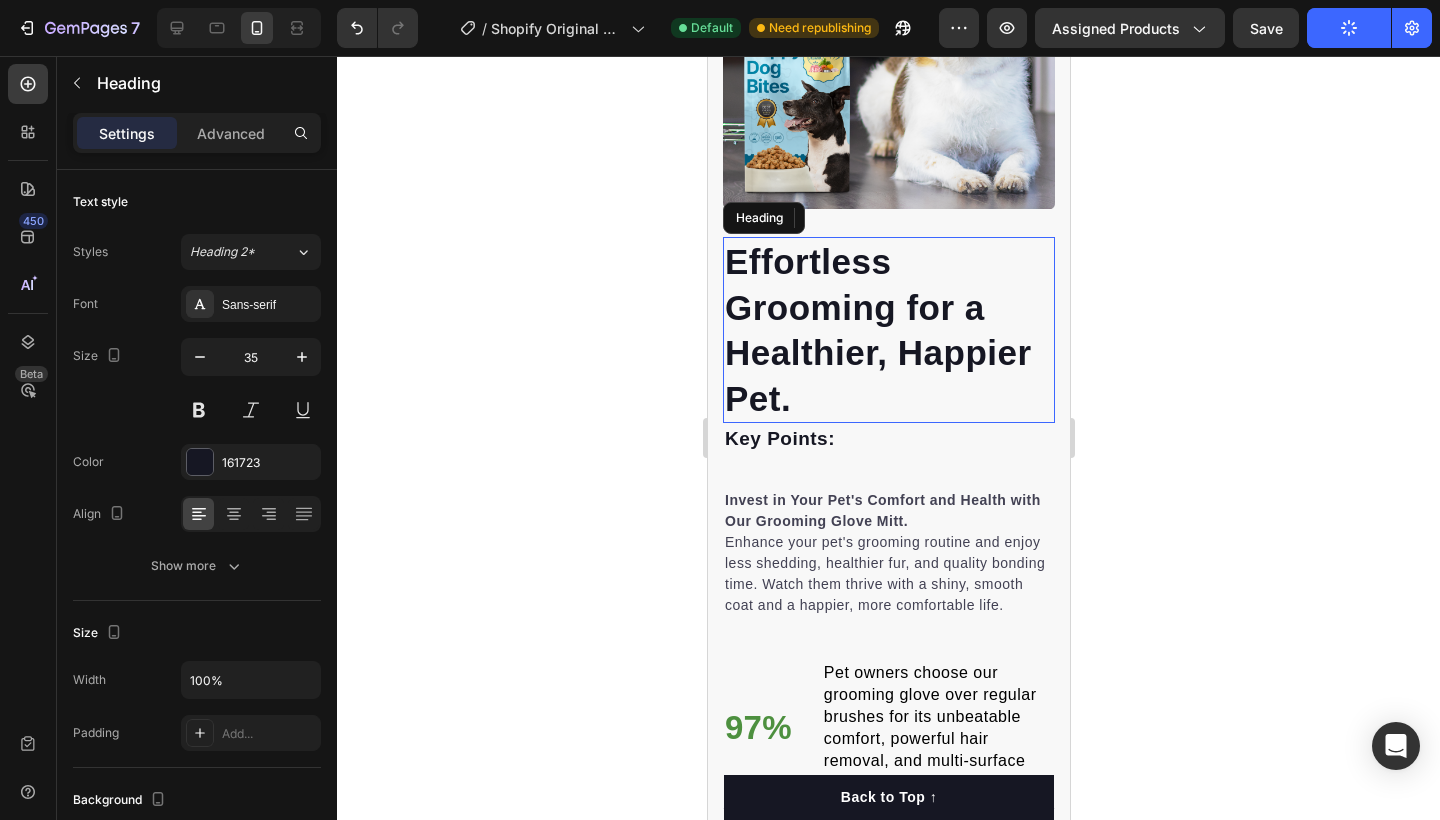 drag, startPoint x: 883, startPoint y: 258, endPoint x: 873, endPoint y: 243, distance: 18.027756 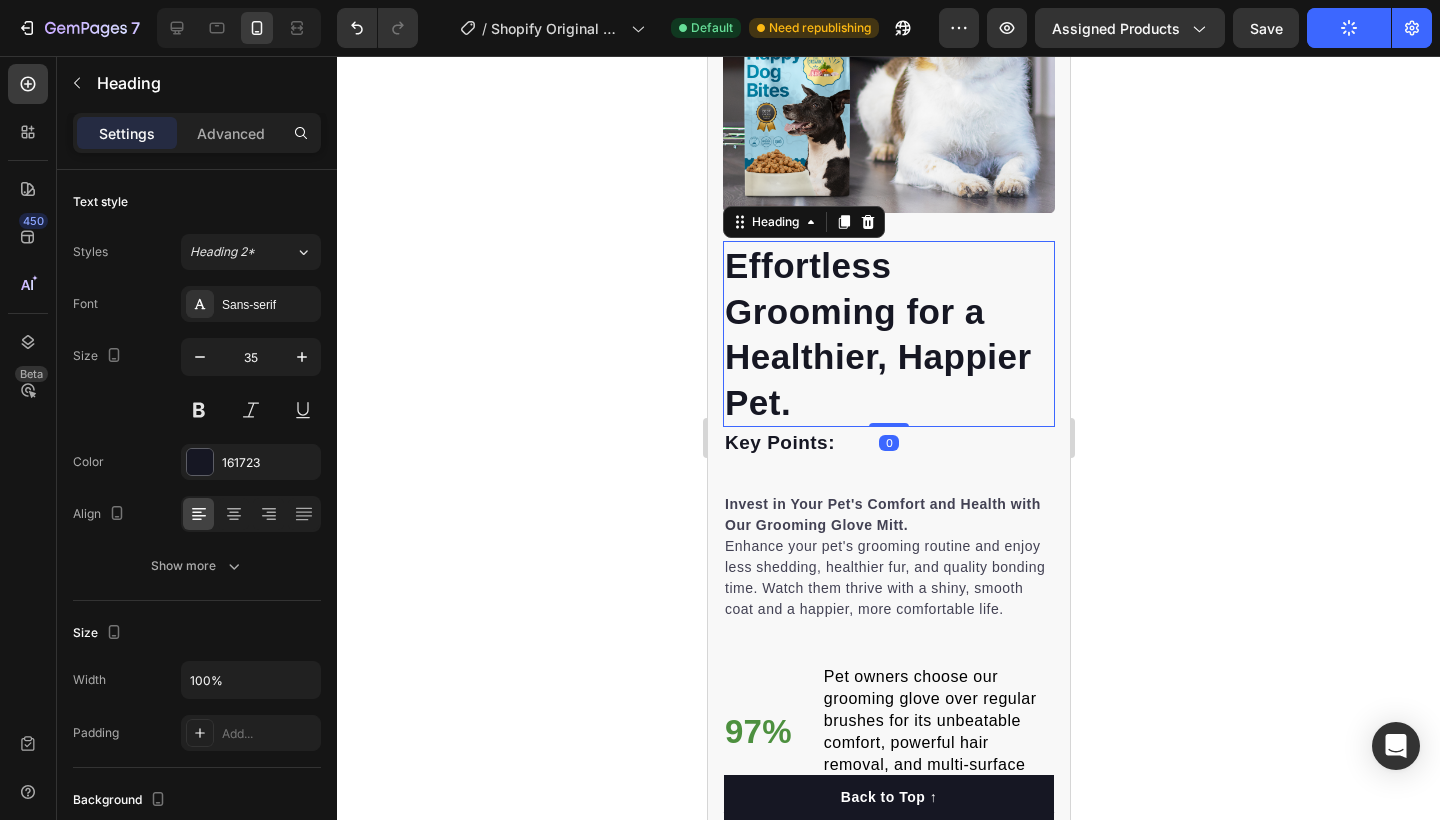 scroll, scrollTop: 1899, scrollLeft: 0, axis: vertical 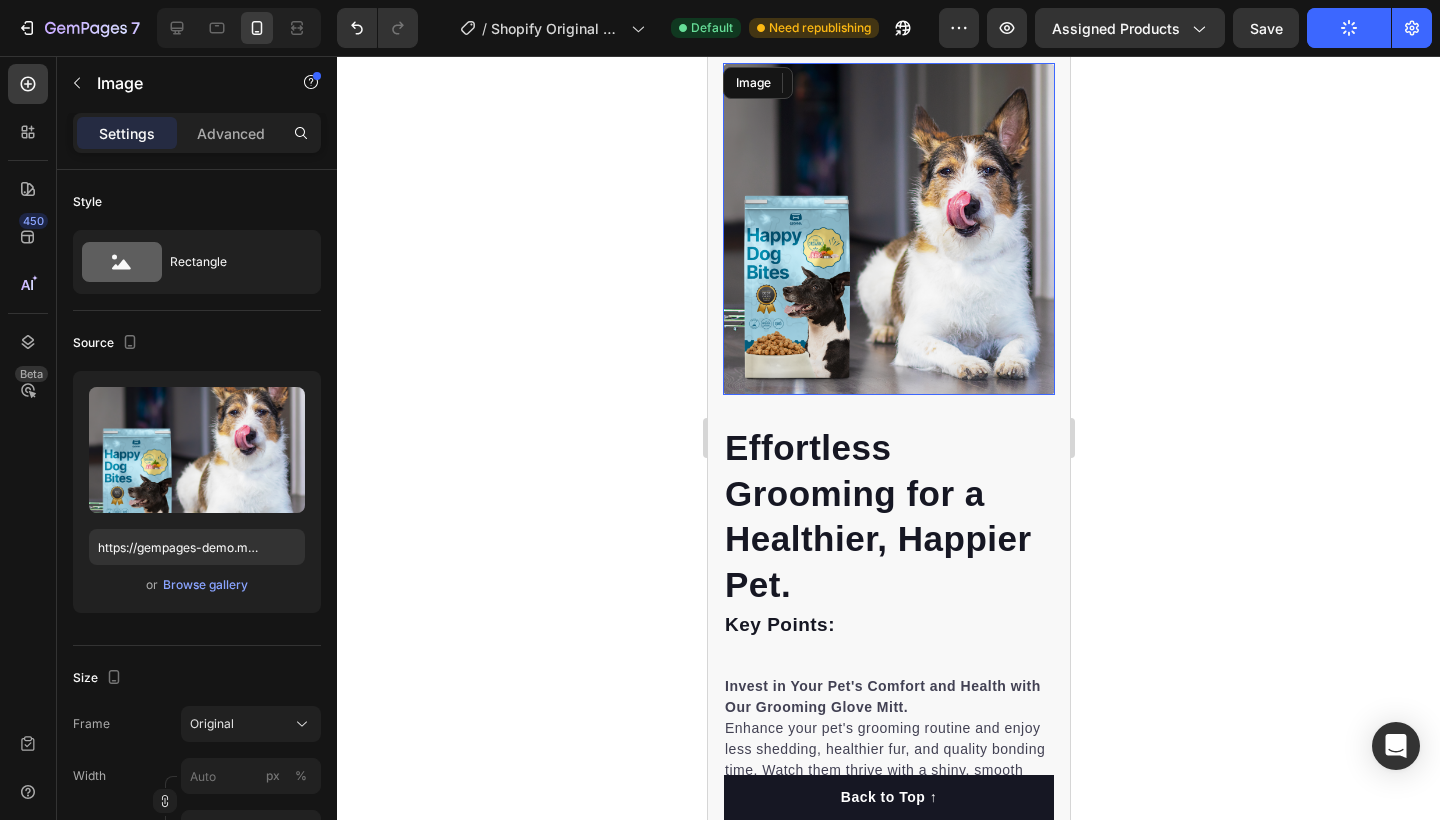 click at bounding box center [888, 229] 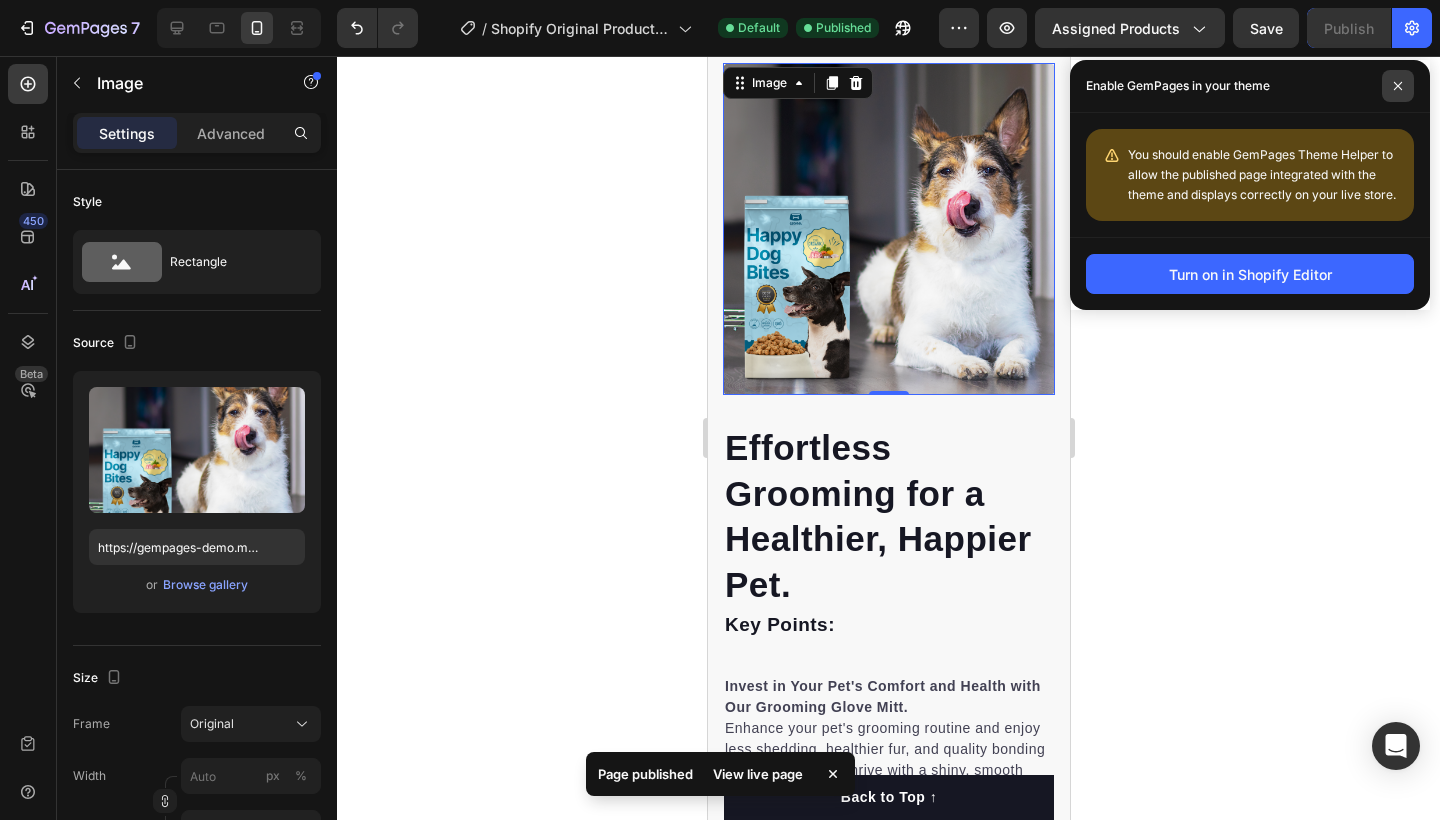 click at bounding box center [1398, 86] 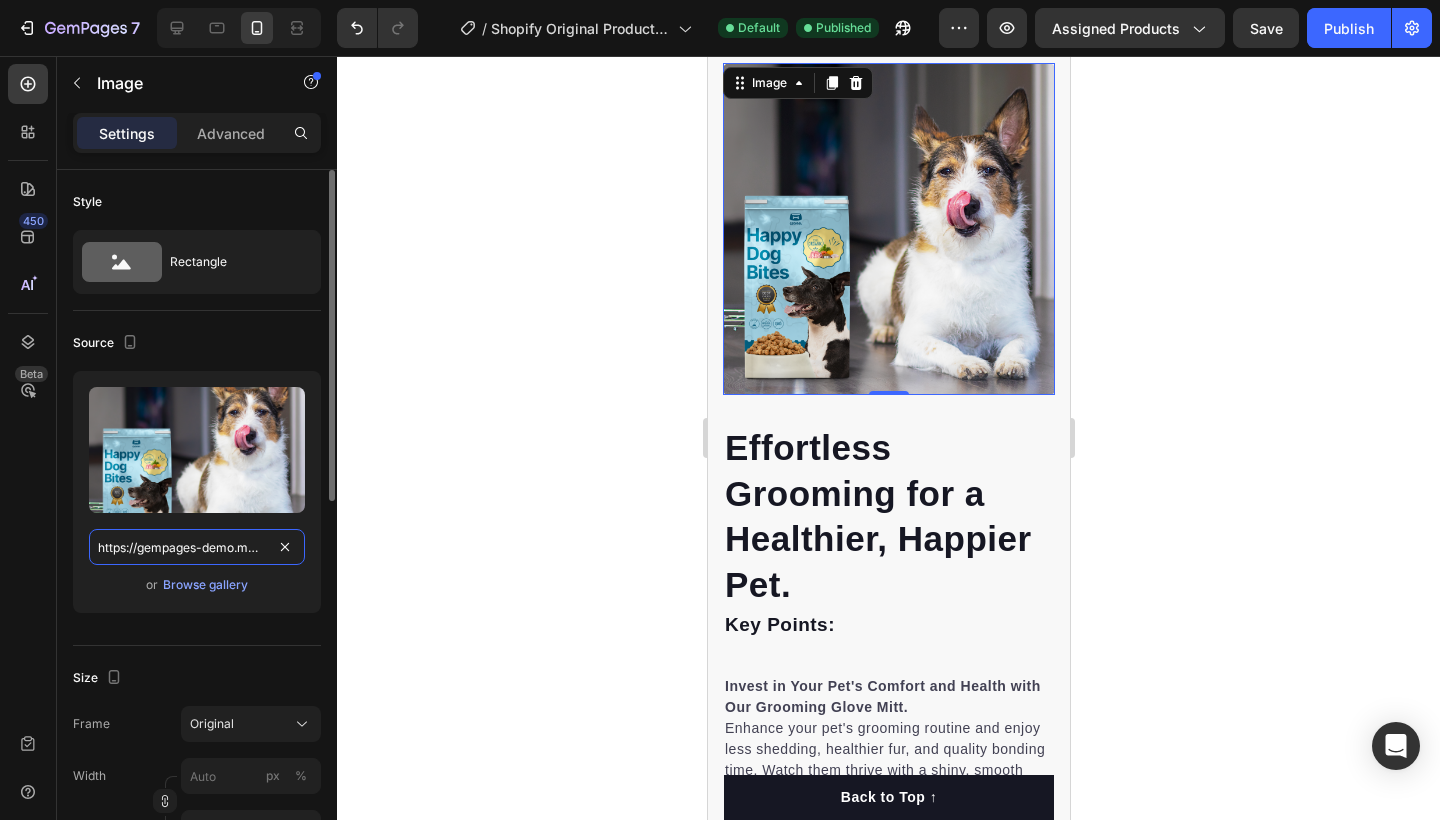 click on "https://gempages-demo.myshopify.com/cdn/shop/t/1/assets/495611768014373769-f00d0b7a-f3e1-4e69-8cbe-e0b2d9e608f9.png?v=43864408293321808171704947596" at bounding box center [197, 547] 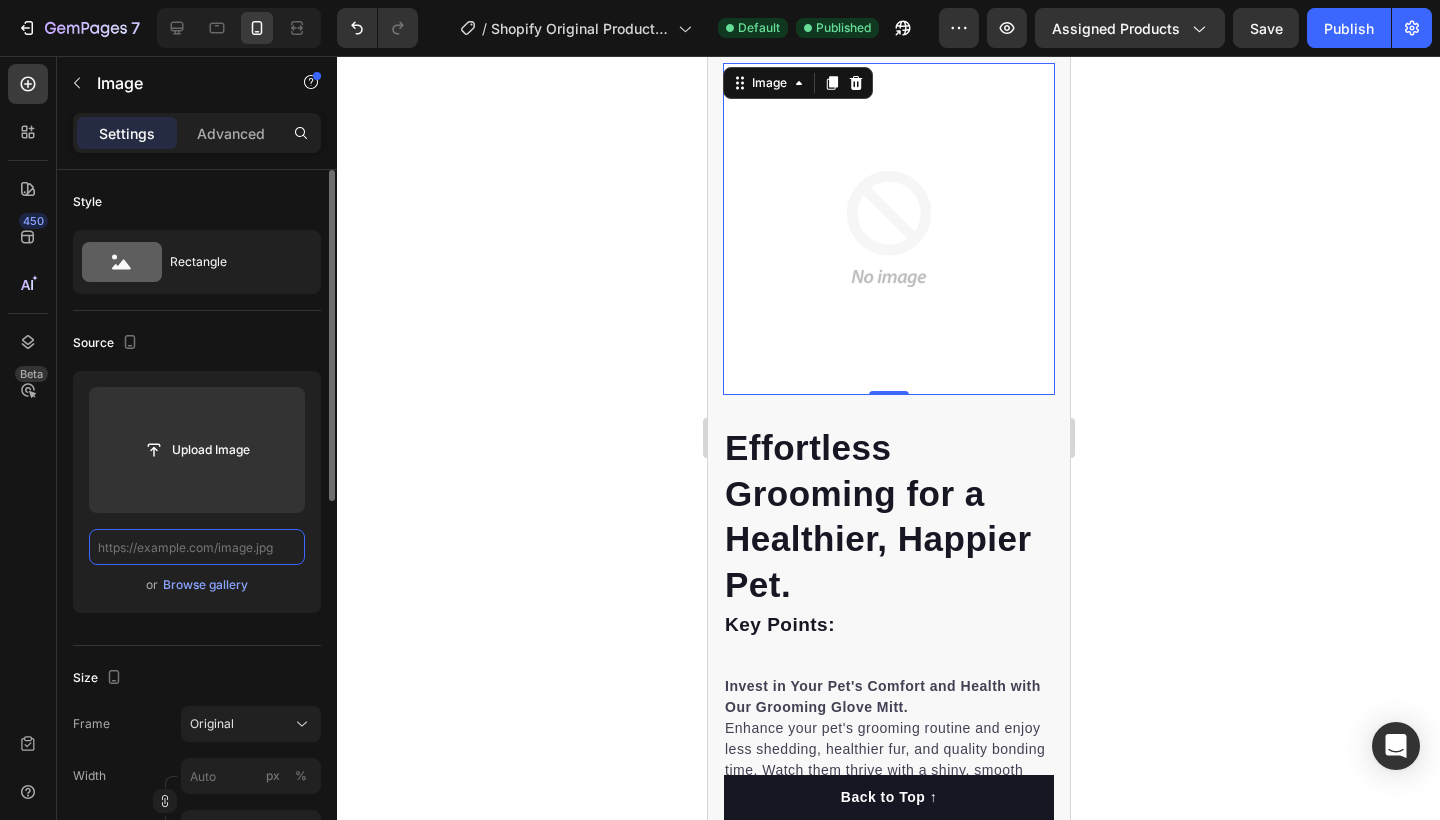 paste on "https://m.media-amazon.com/images/I/71tvjMRMXCL._AC_SX679_.jpg" 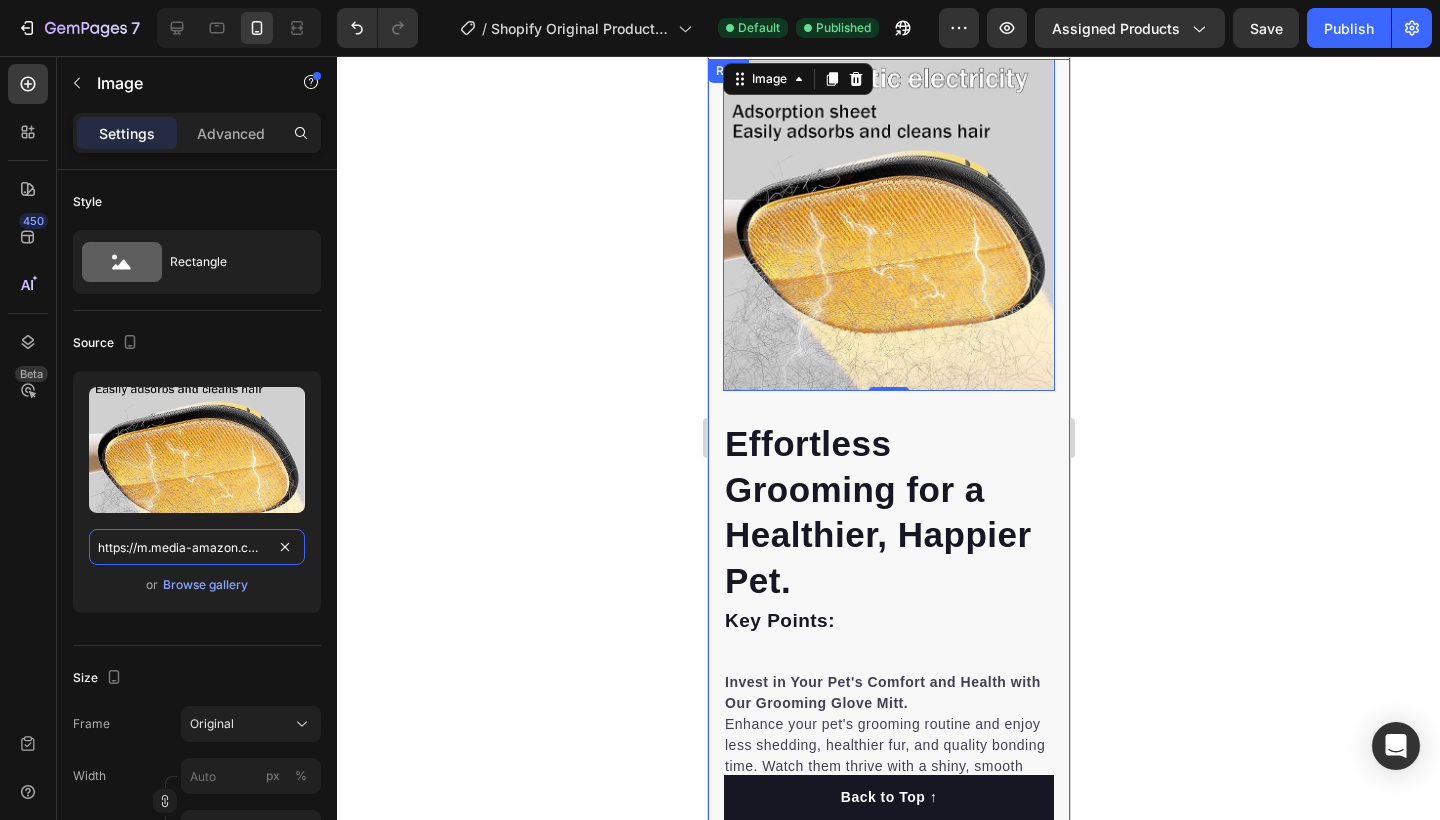 scroll, scrollTop: 1868, scrollLeft: 0, axis: vertical 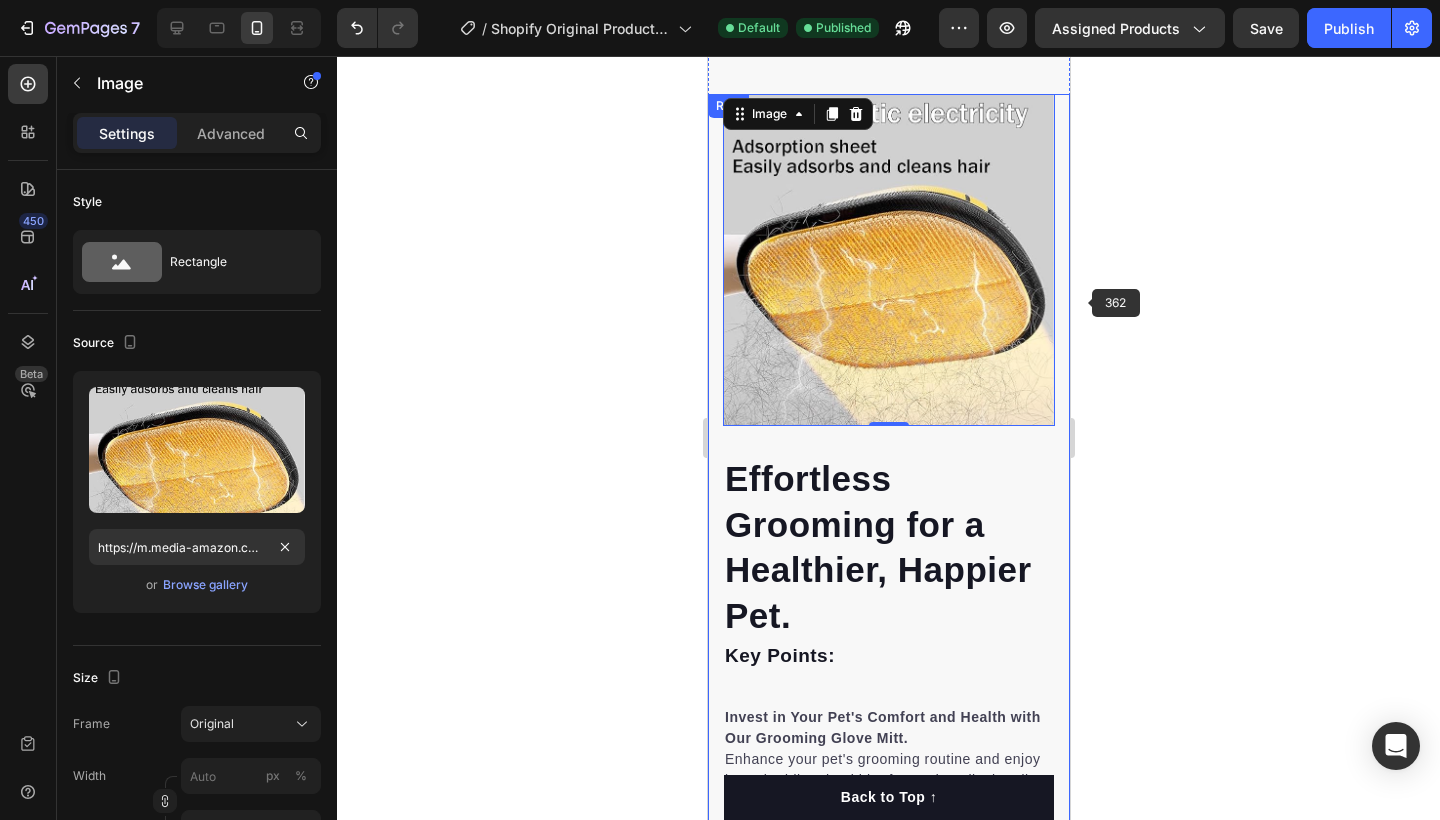 click 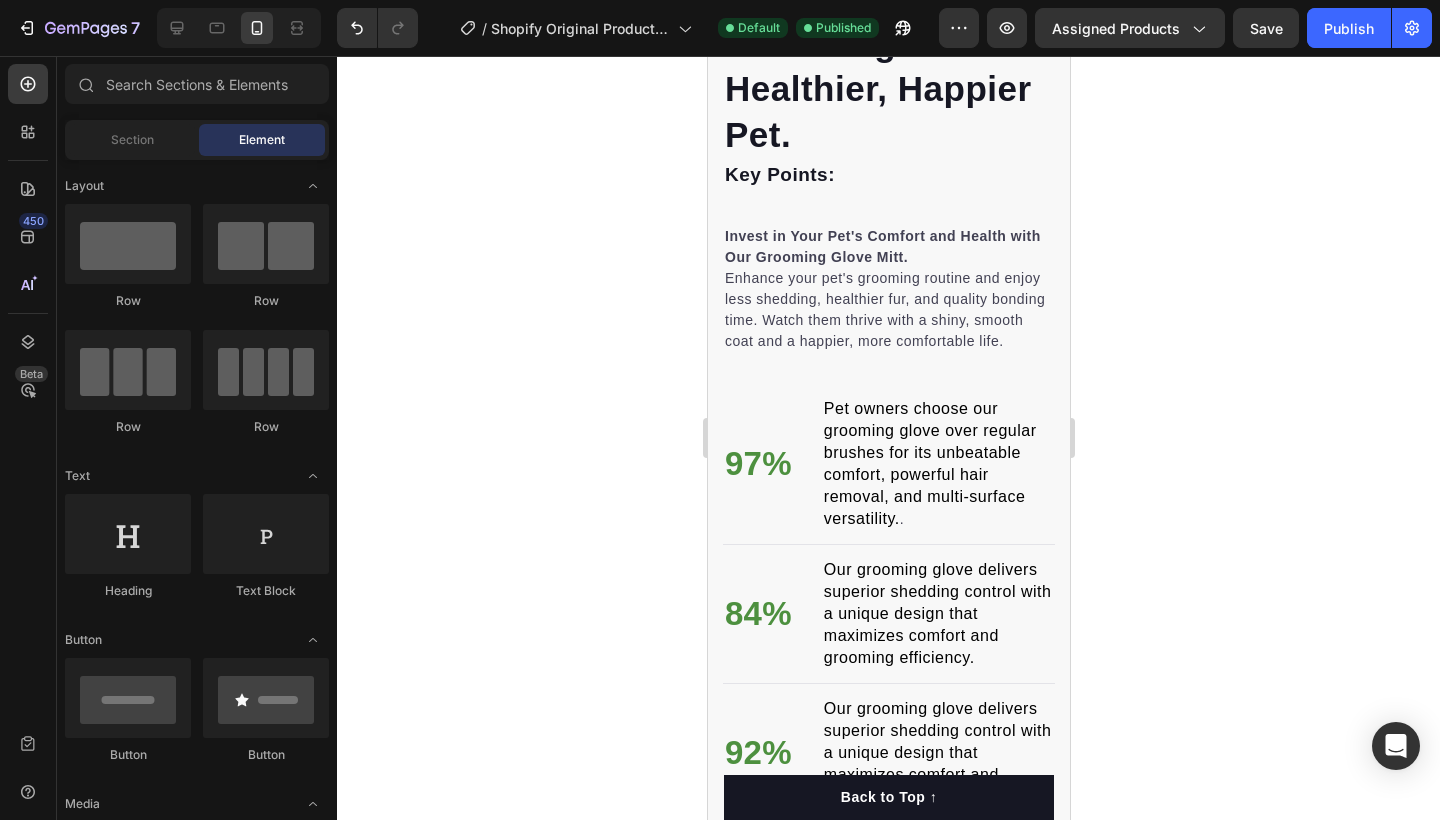 scroll, scrollTop: 1385, scrollLeft: 0, axis: vertical 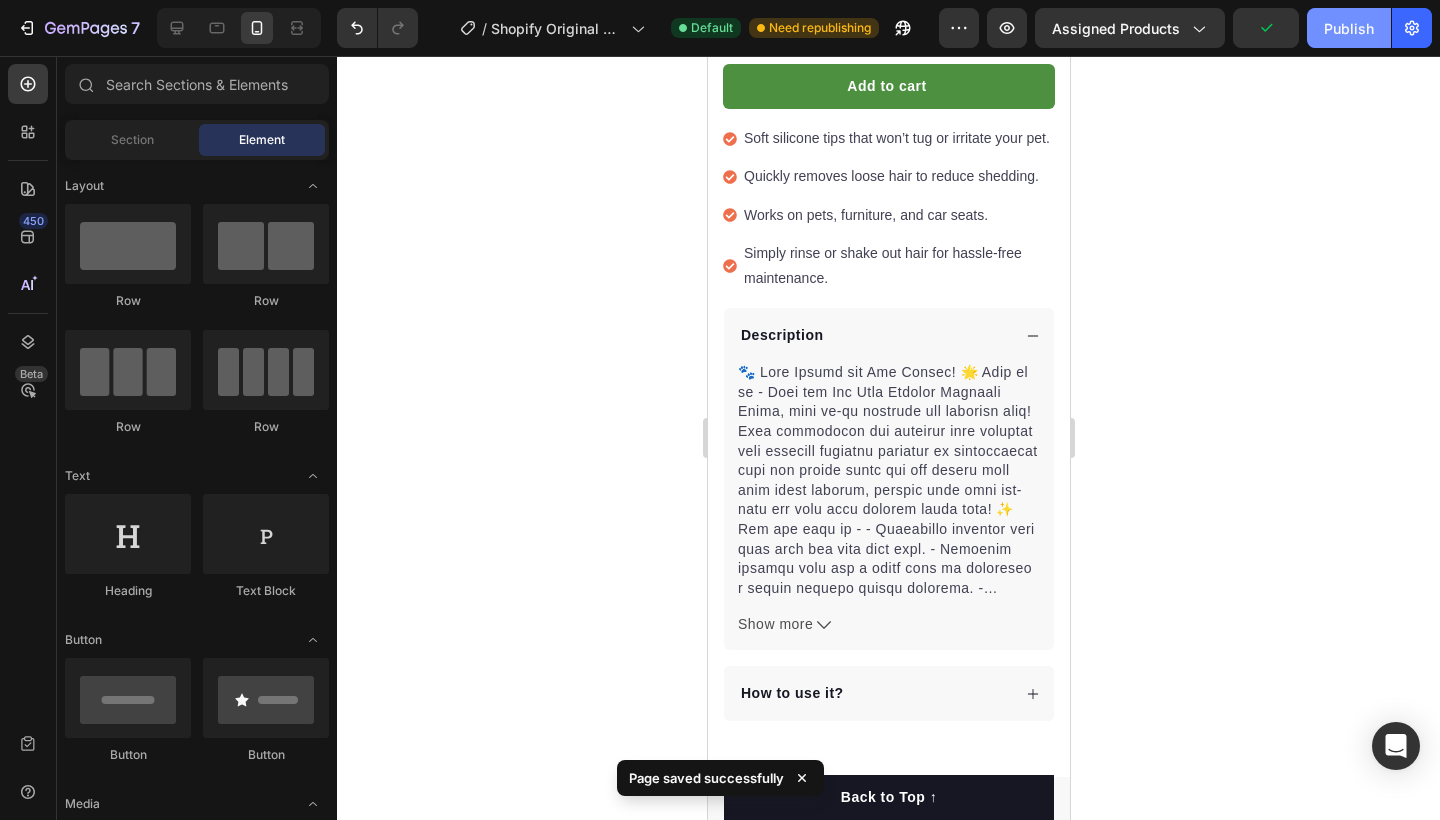 click on "Publish" at bounding box center [1349, 28] 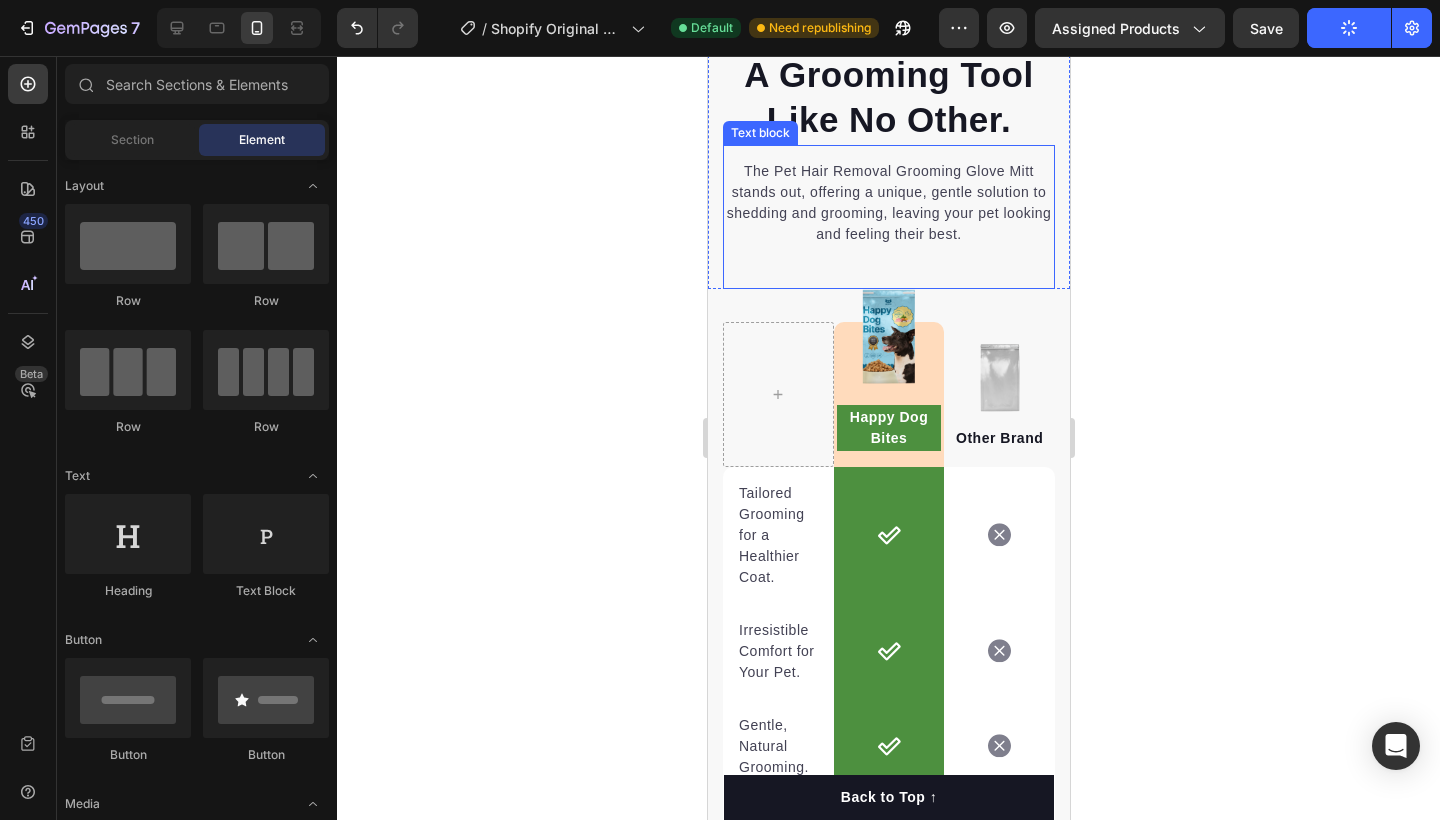 scroll, scrollTop: 5340, scrollLeft: 0, axis: vertical 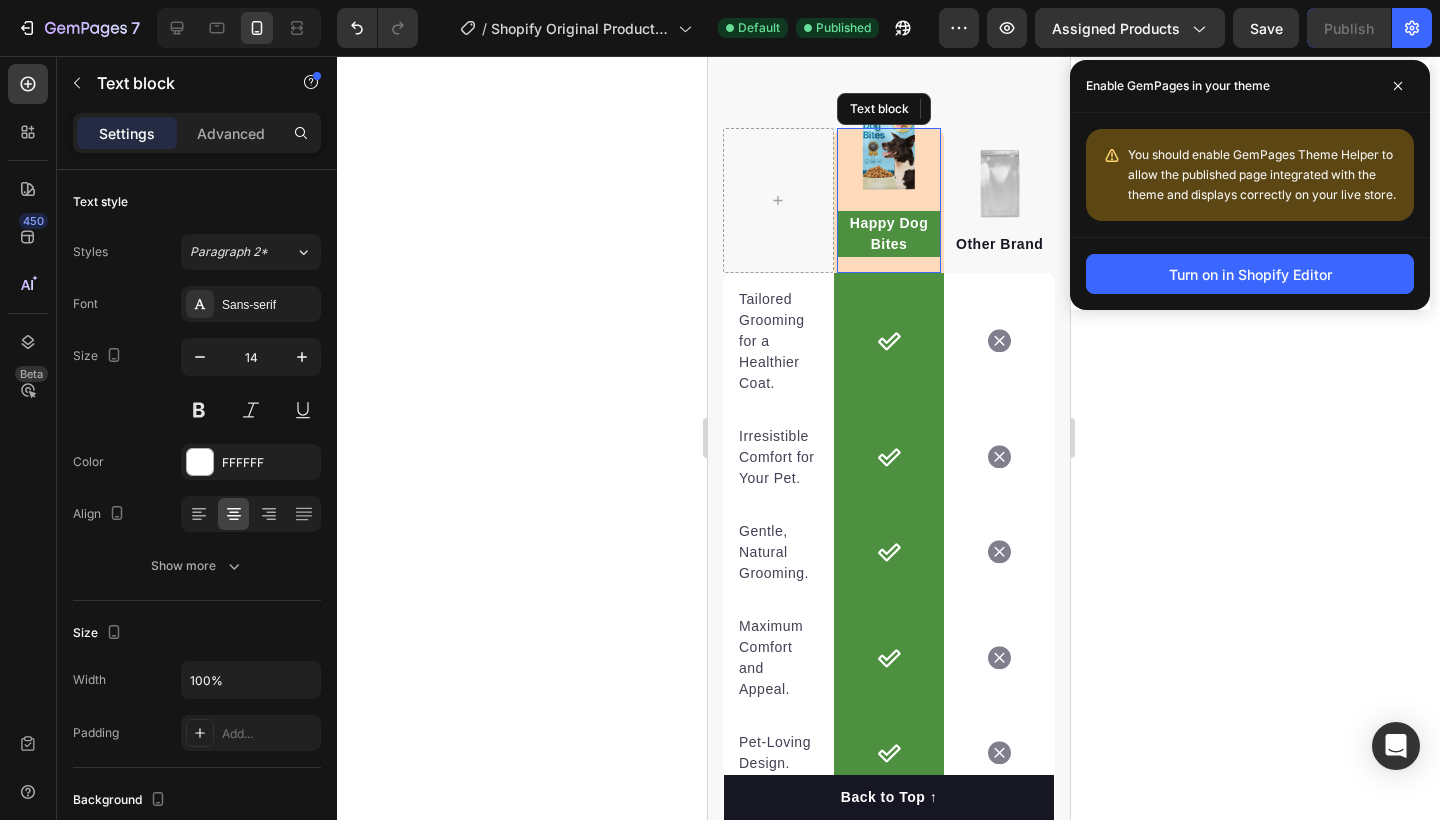 click on "Happy Dog Bites Text block" at bounding box center [888, 200] 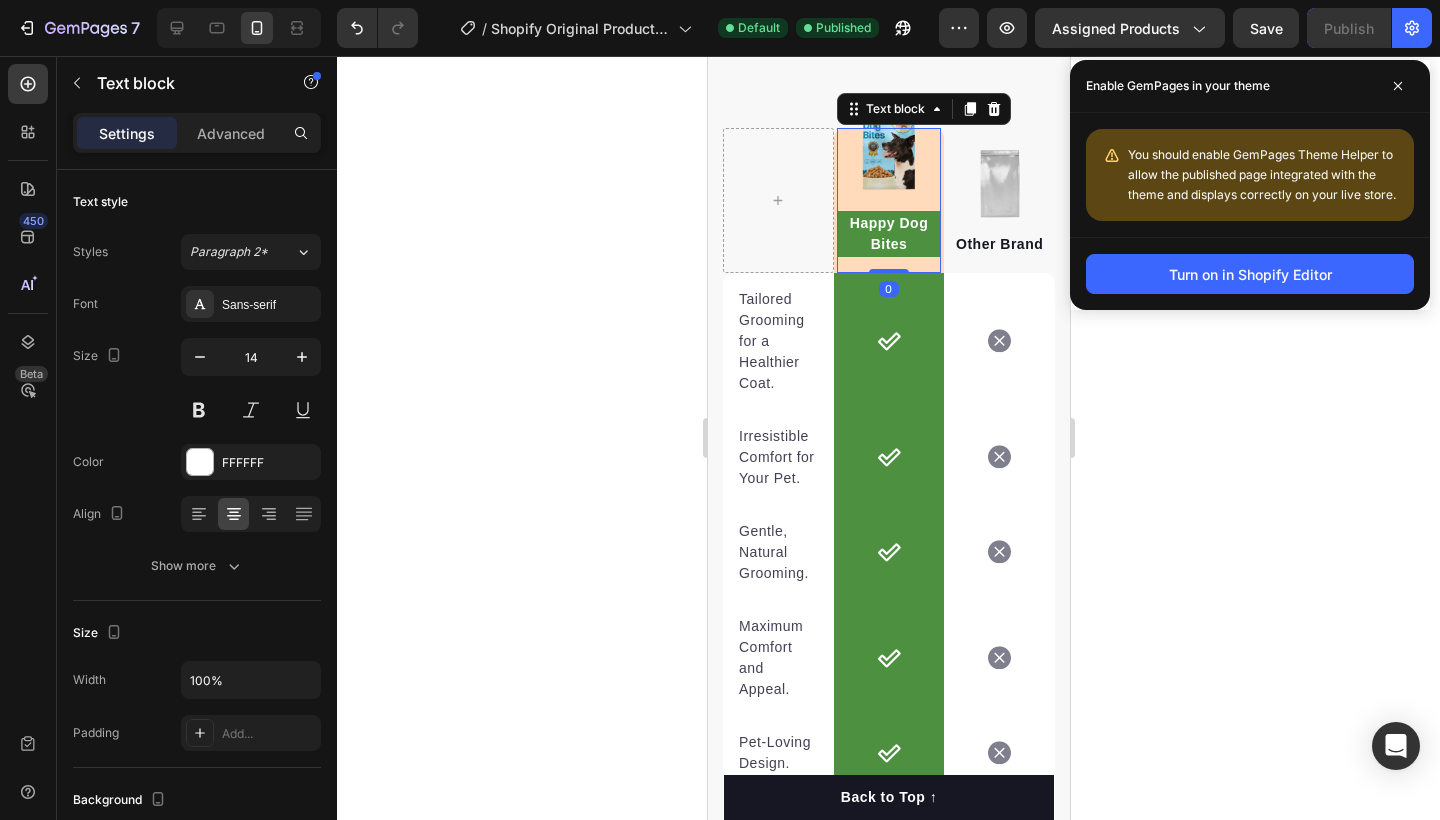 click on "Happy Dog Bites Text block   0" at bounding box center (888, 200) 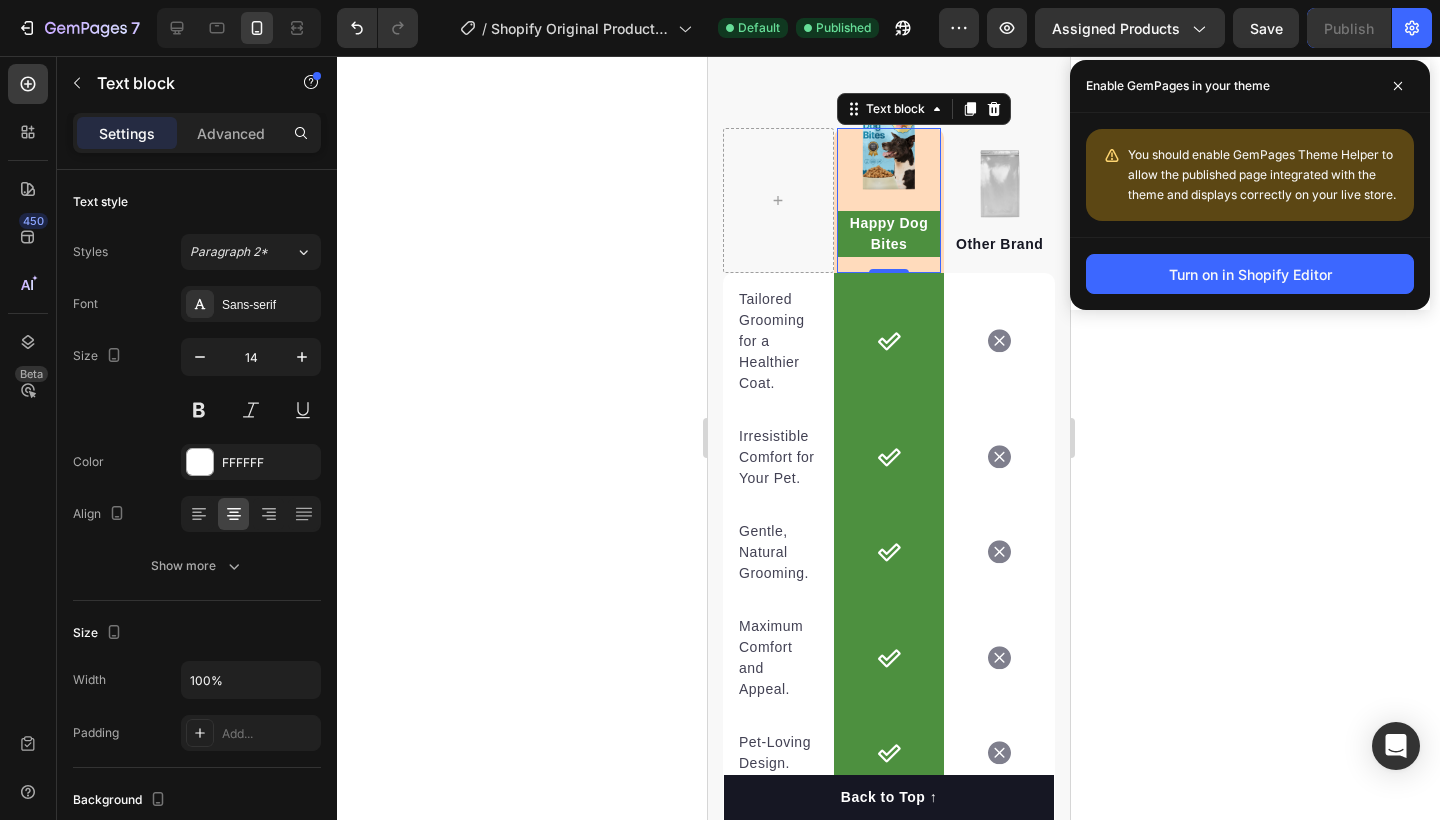 click on "Happy Dog Bites Text block   0" at bounding box center (888, 200) 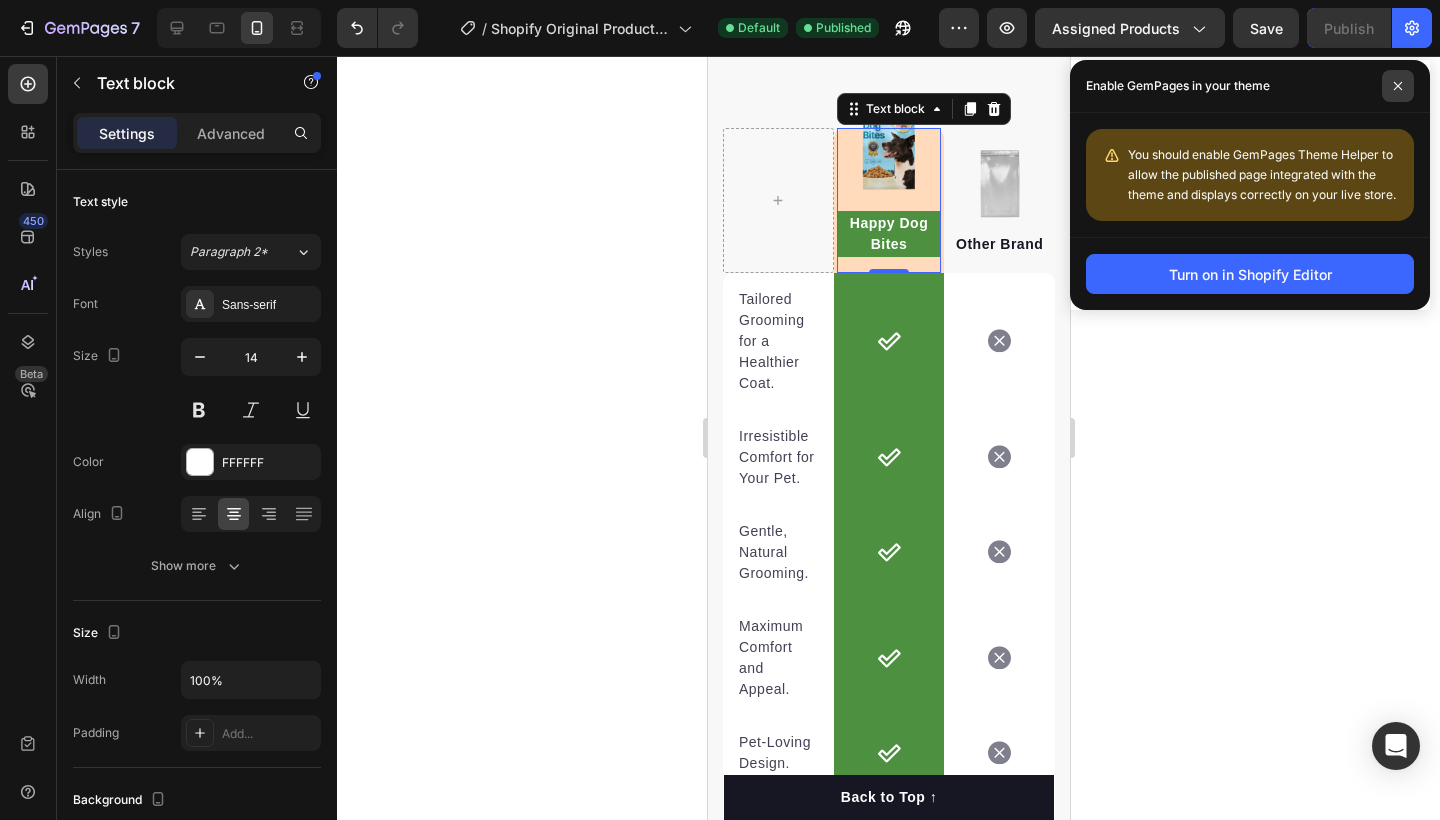 click 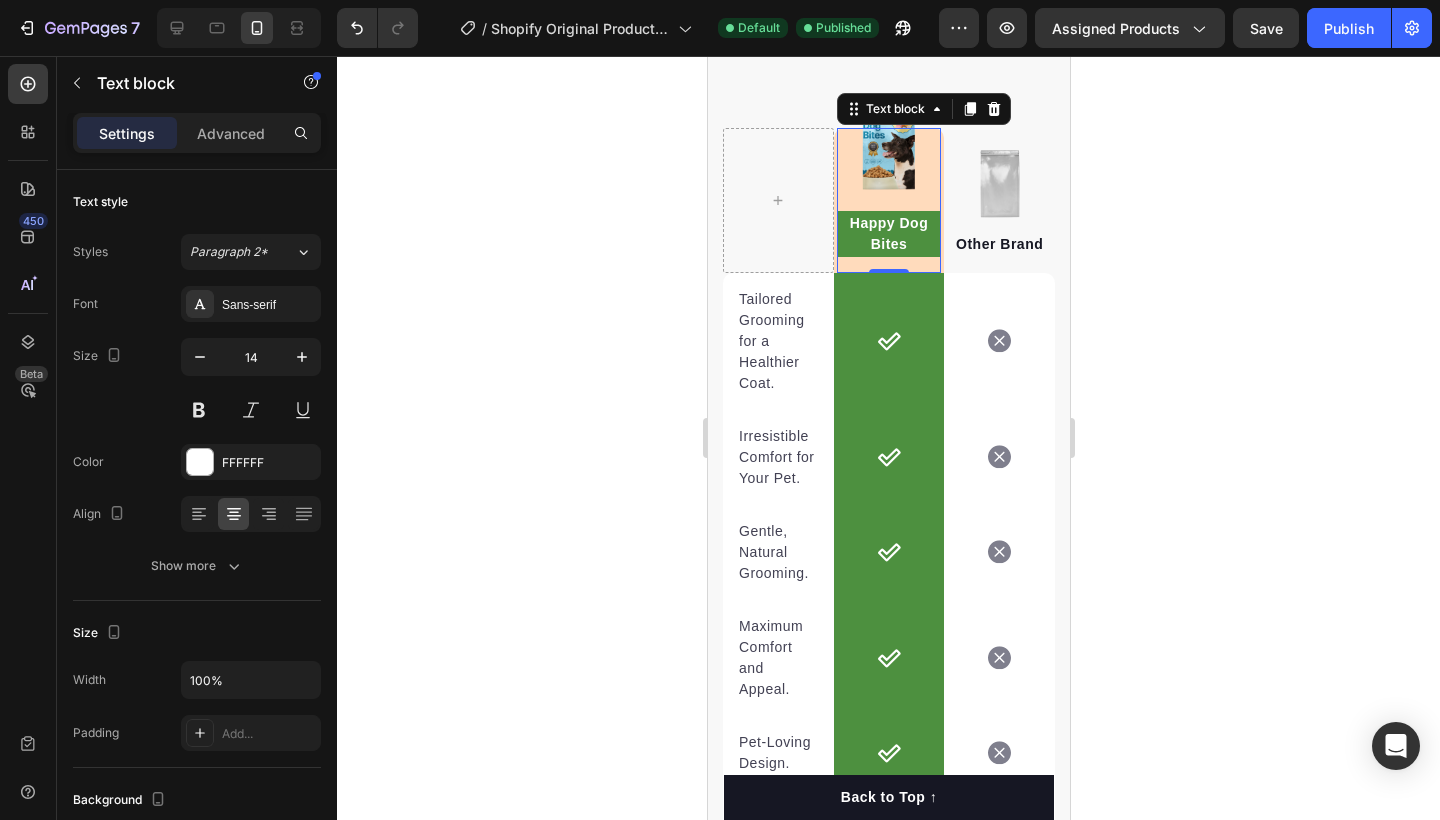 click on "Happy Dog Bites Text block   0" at bounding box center (888, 200) 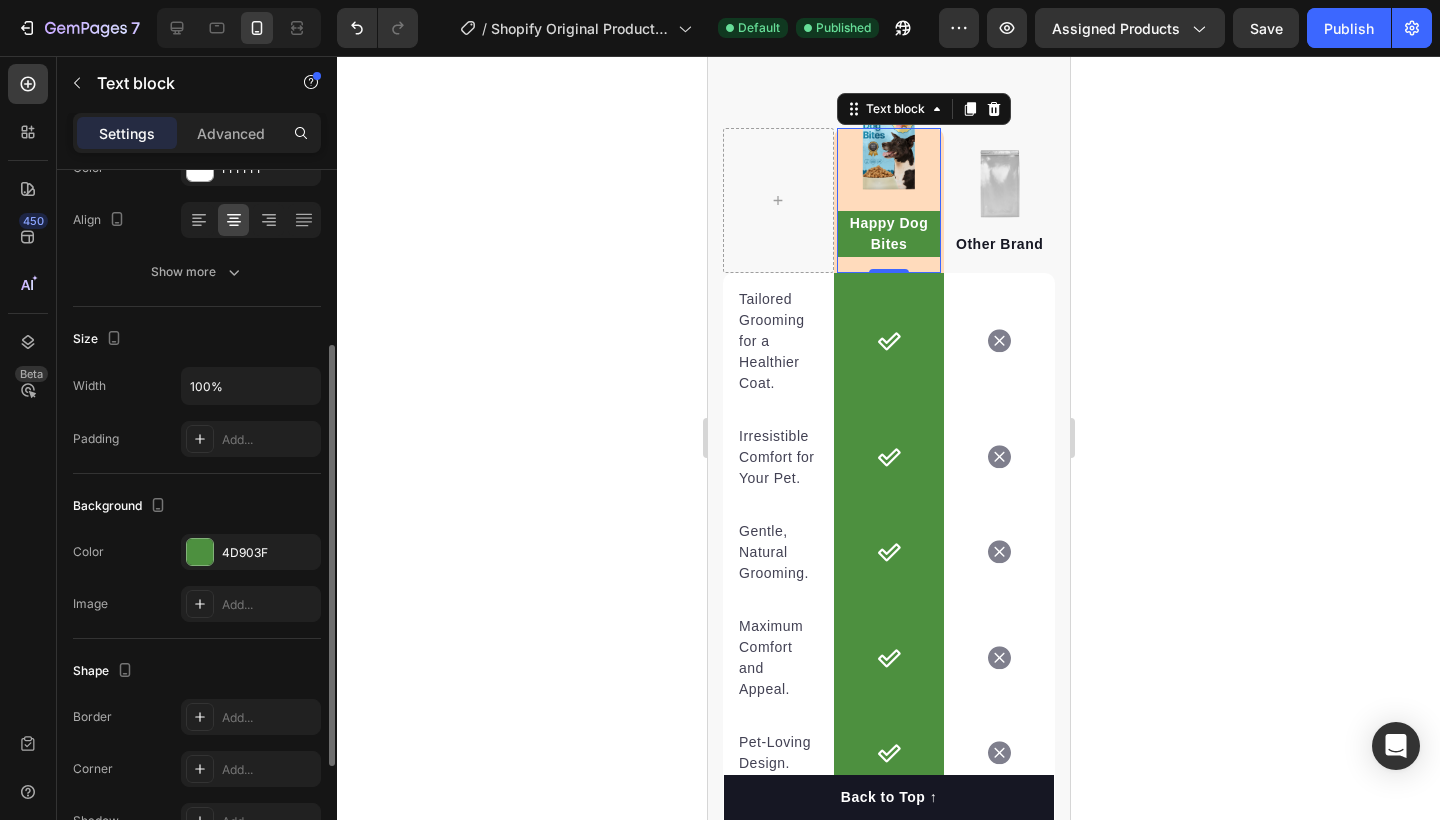 scroll, scrollTop: 0, scrollLeft: 0, axis: both 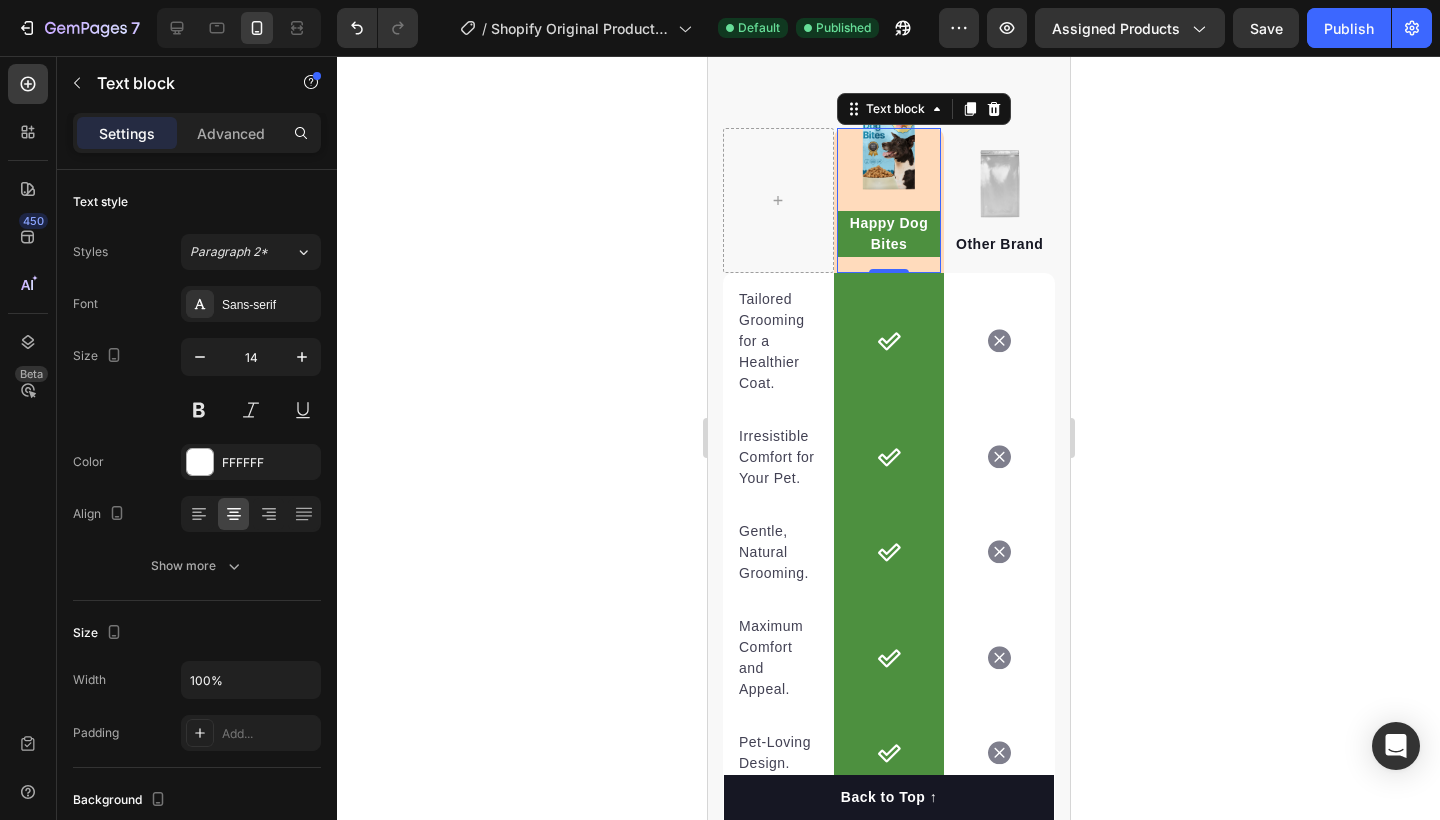 click on "Happy Dog Bites Text block   0" at bounding box center (888, 200) 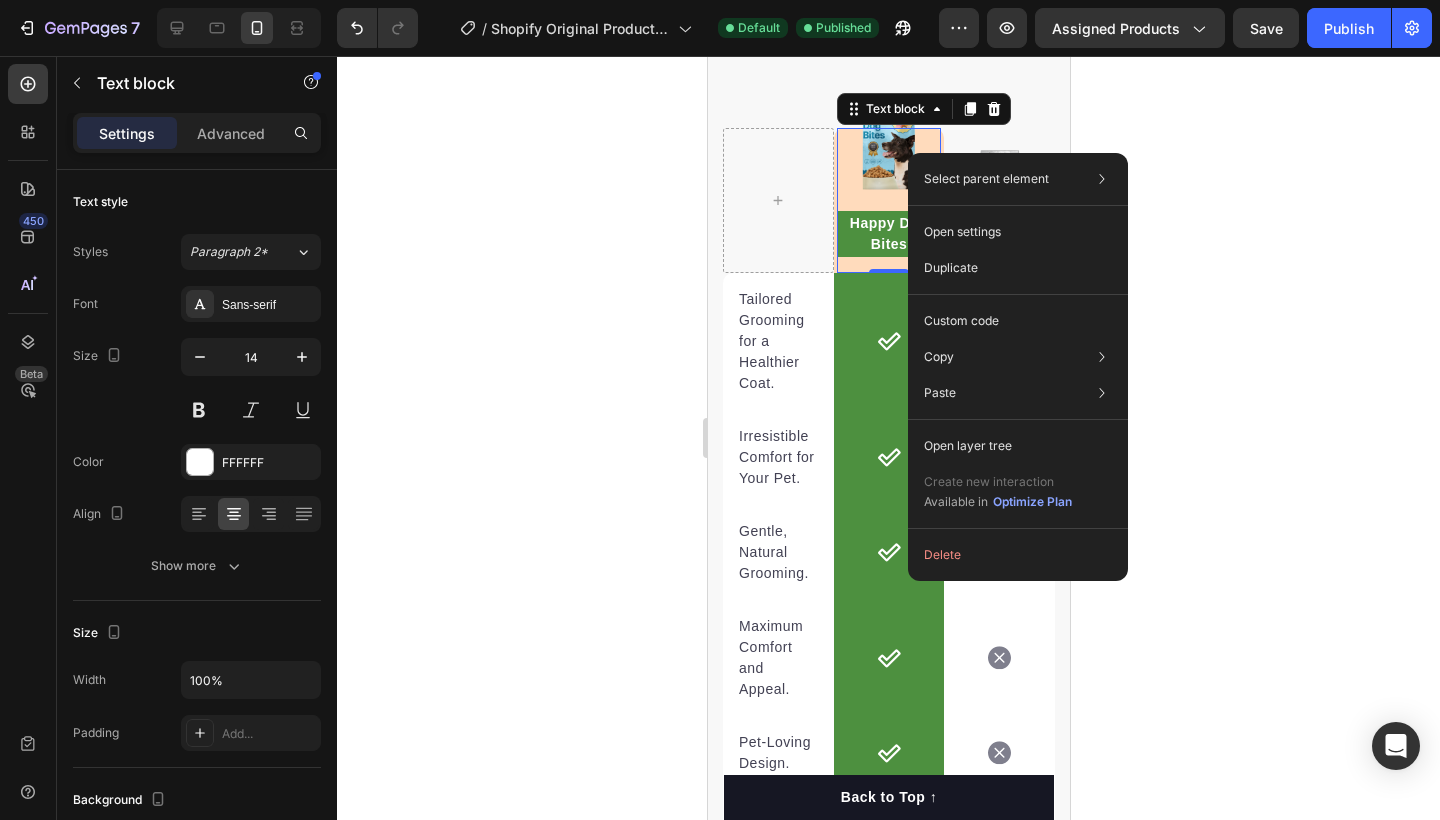 click on "Happy Dog Bites Text block   0" at bounding box center [888, 200] 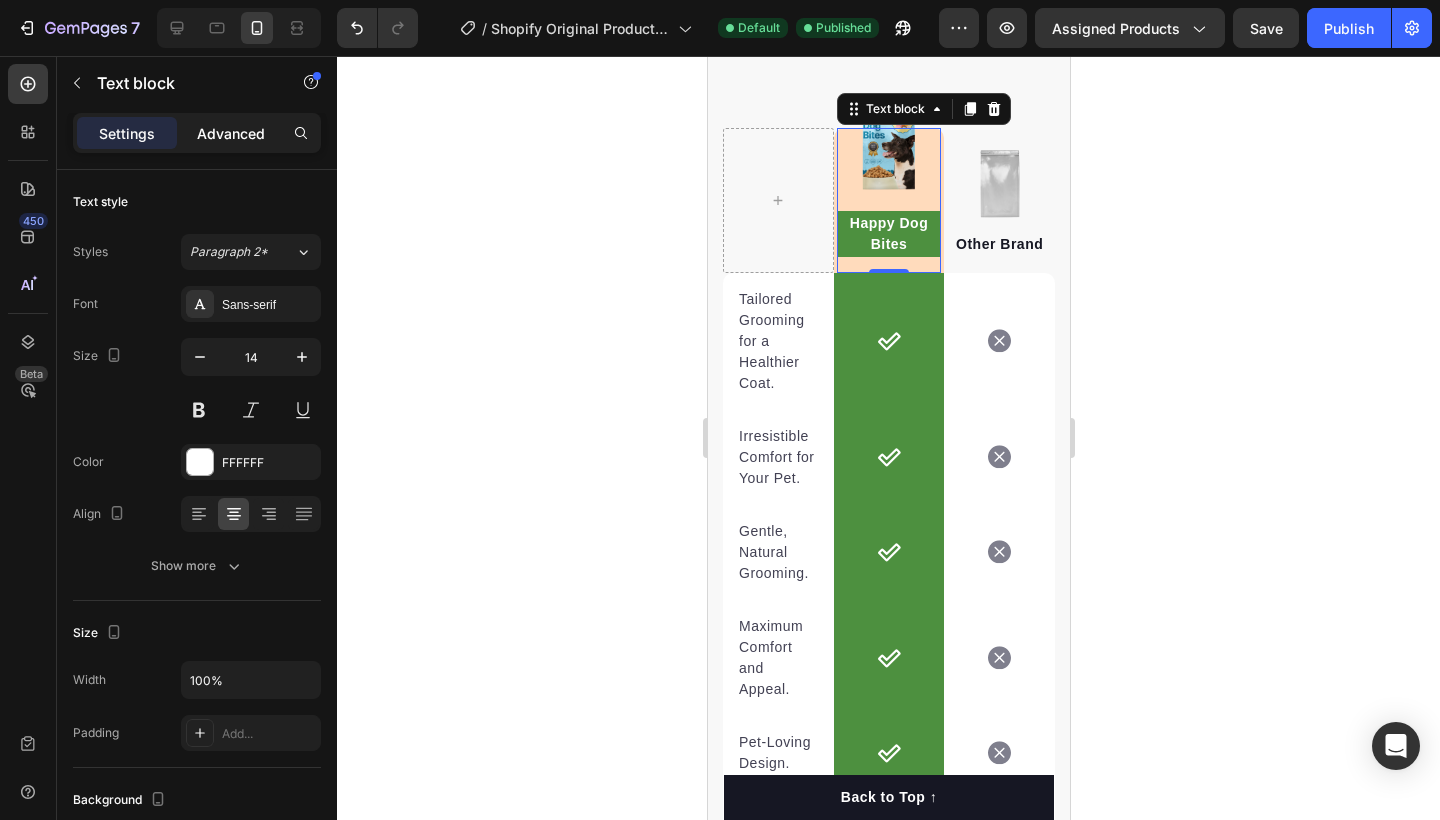 click on "Advanced" 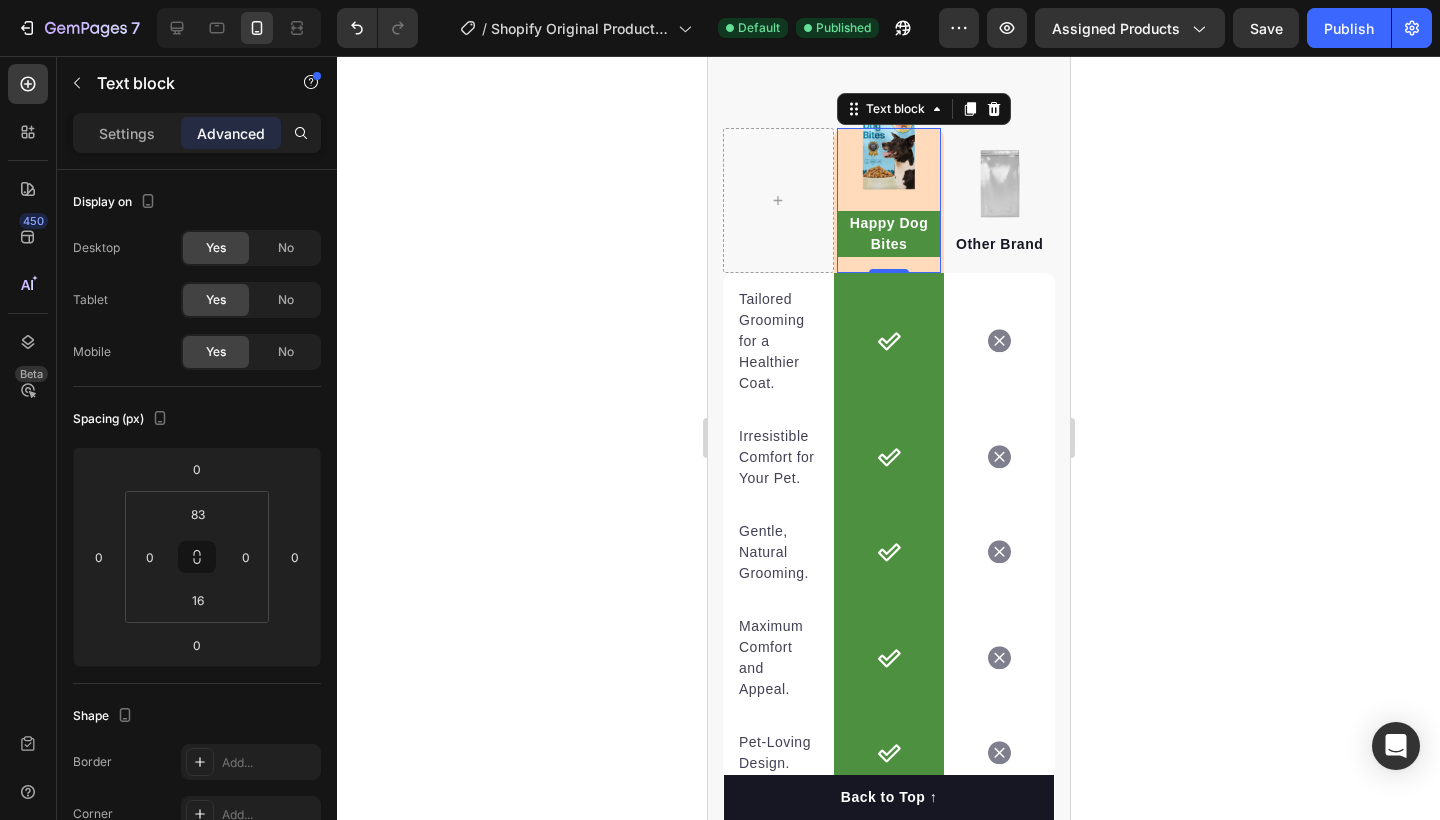 click 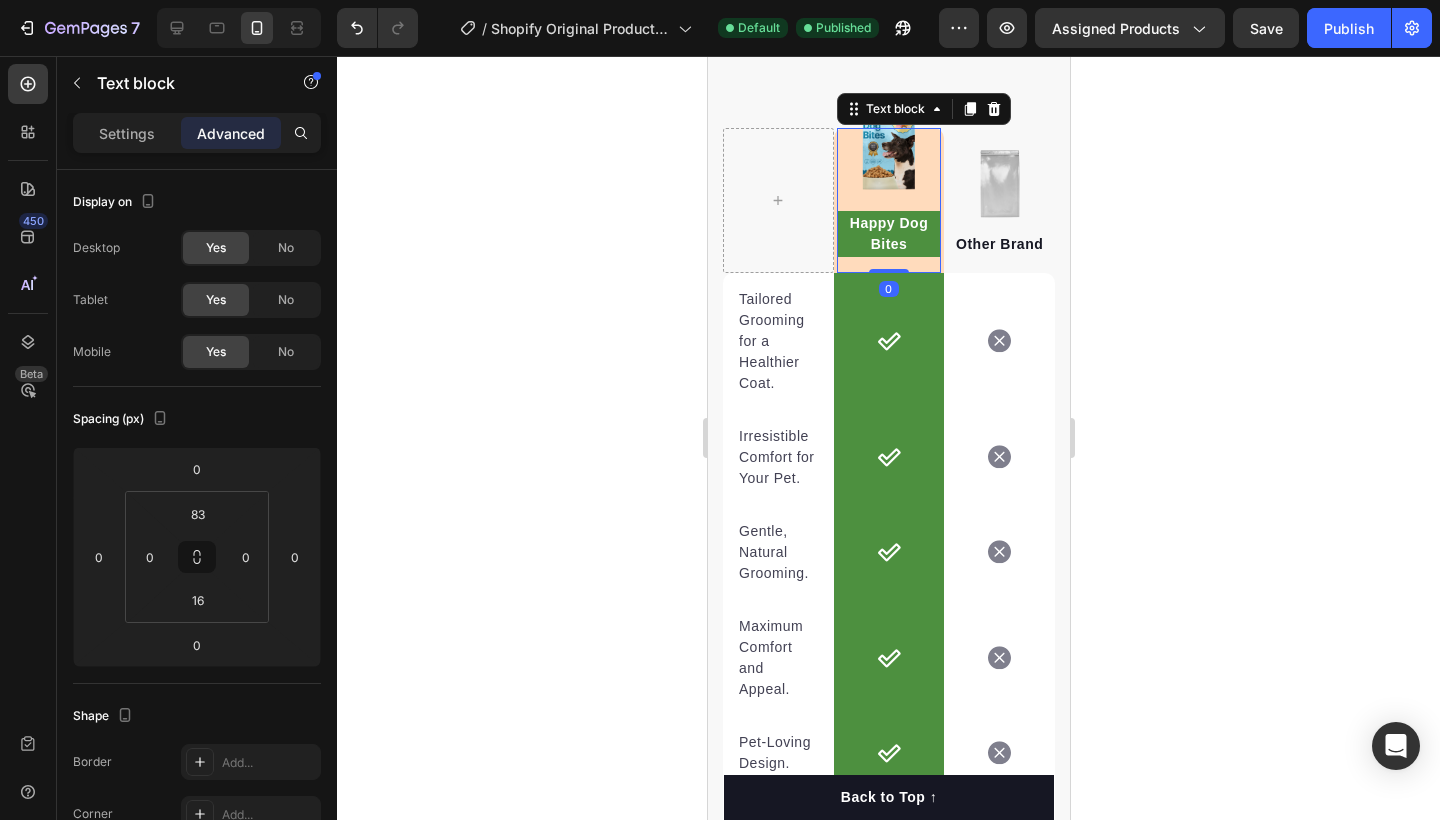 click on "Happy Dog Bites Text block   0" at bounding box center [888, 200] 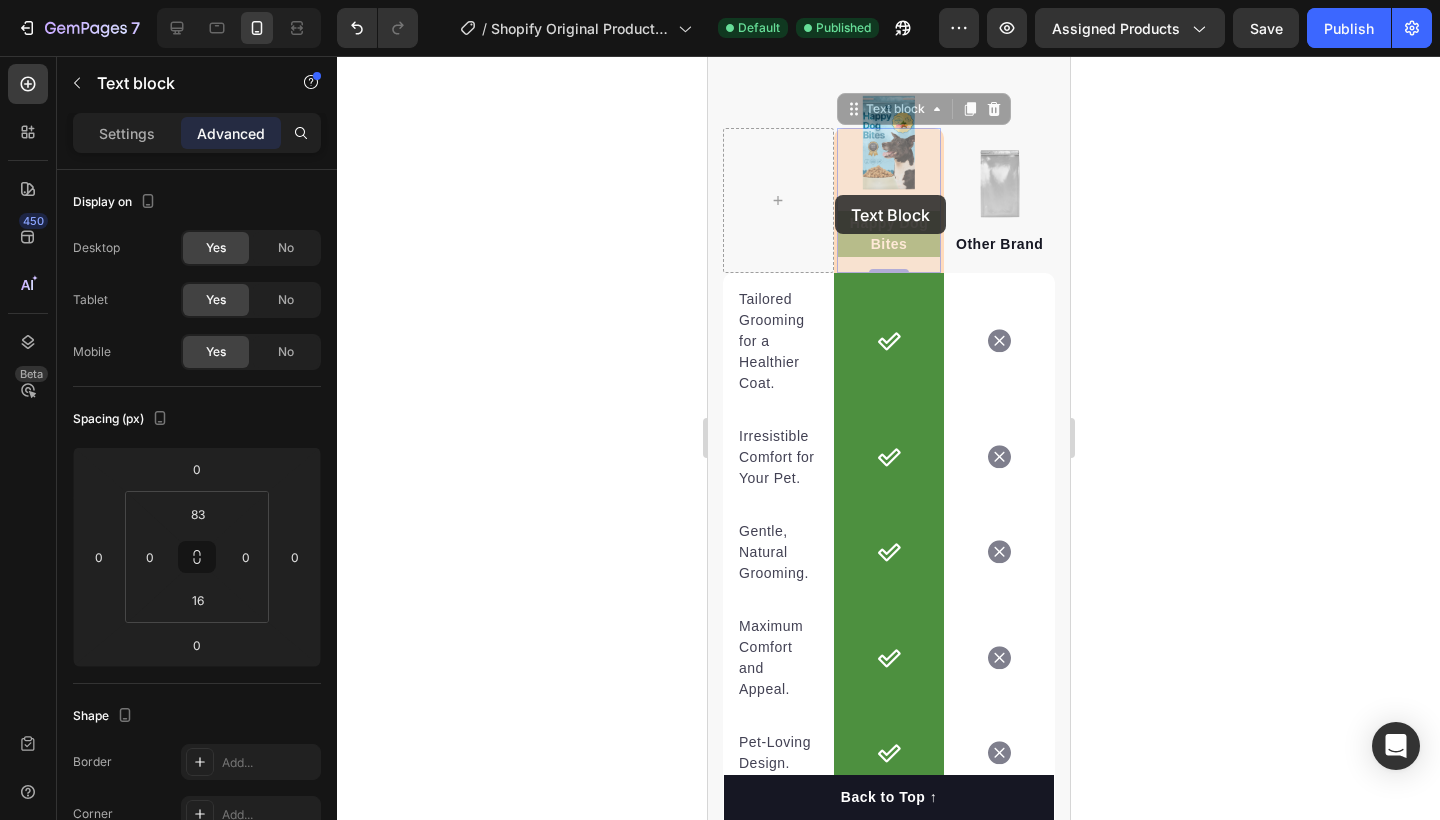 drag, startPoint x: 880, startPoint y: 163, endPoint x: 721, endPoint y: 138, distance: 160.95341 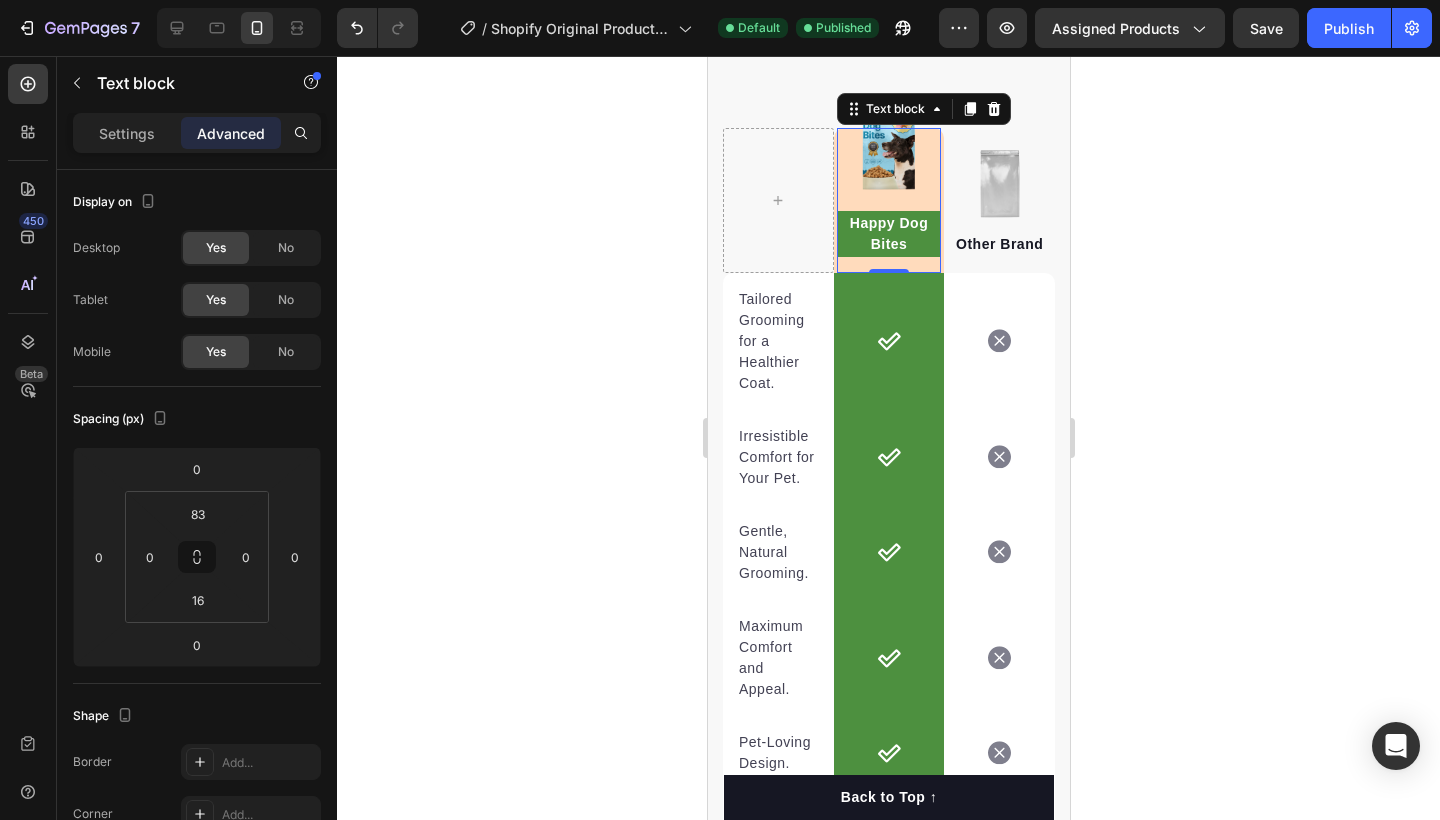 click 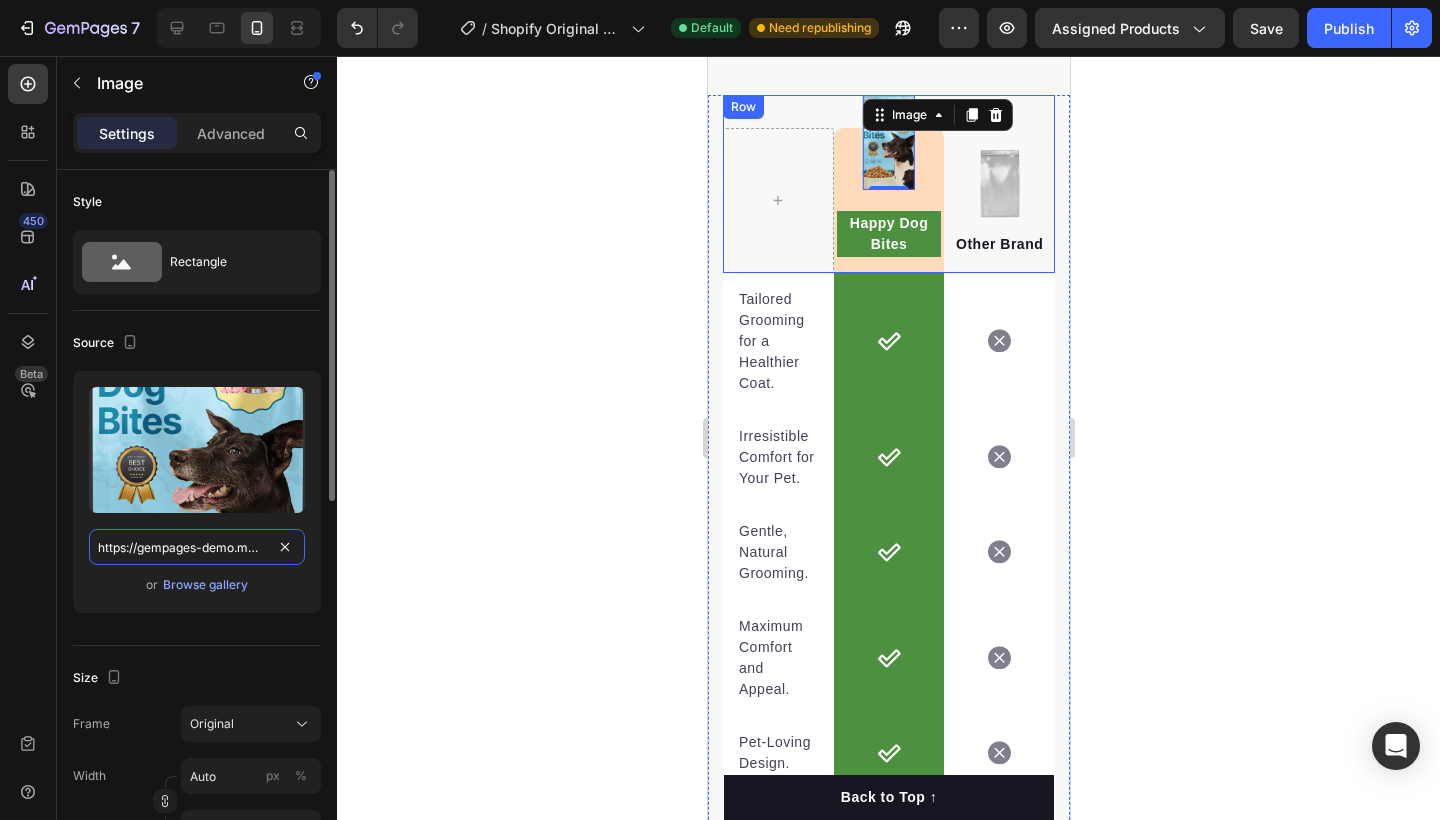 drag, startPoint x: 237, startPoint y: 559, endPoint x: 252, endPoint y: 557, distance: 15.132746 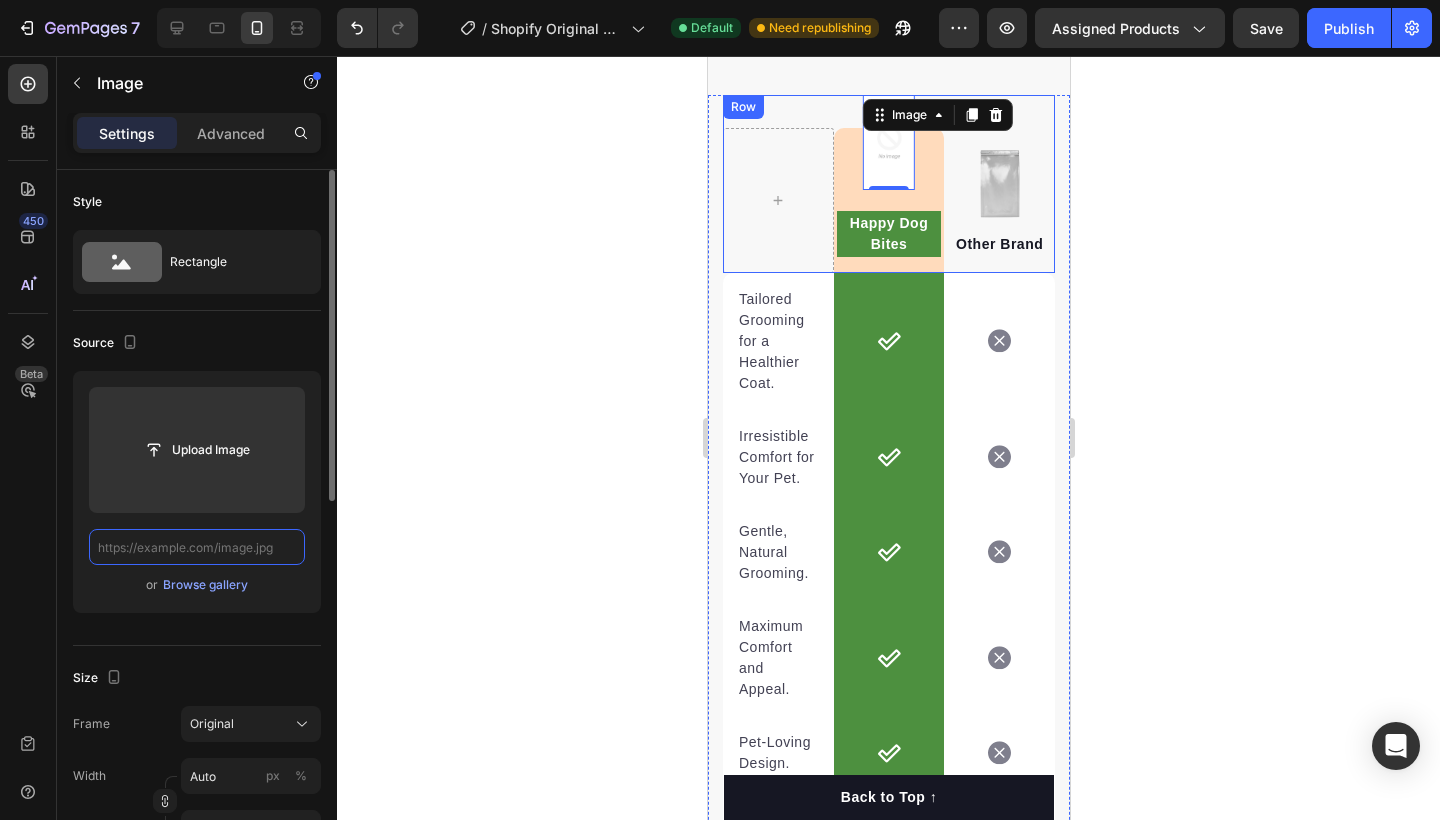 paste on "https://m.media-amazon.com/images/I/514lEbxxsAL._AC_.jpg" 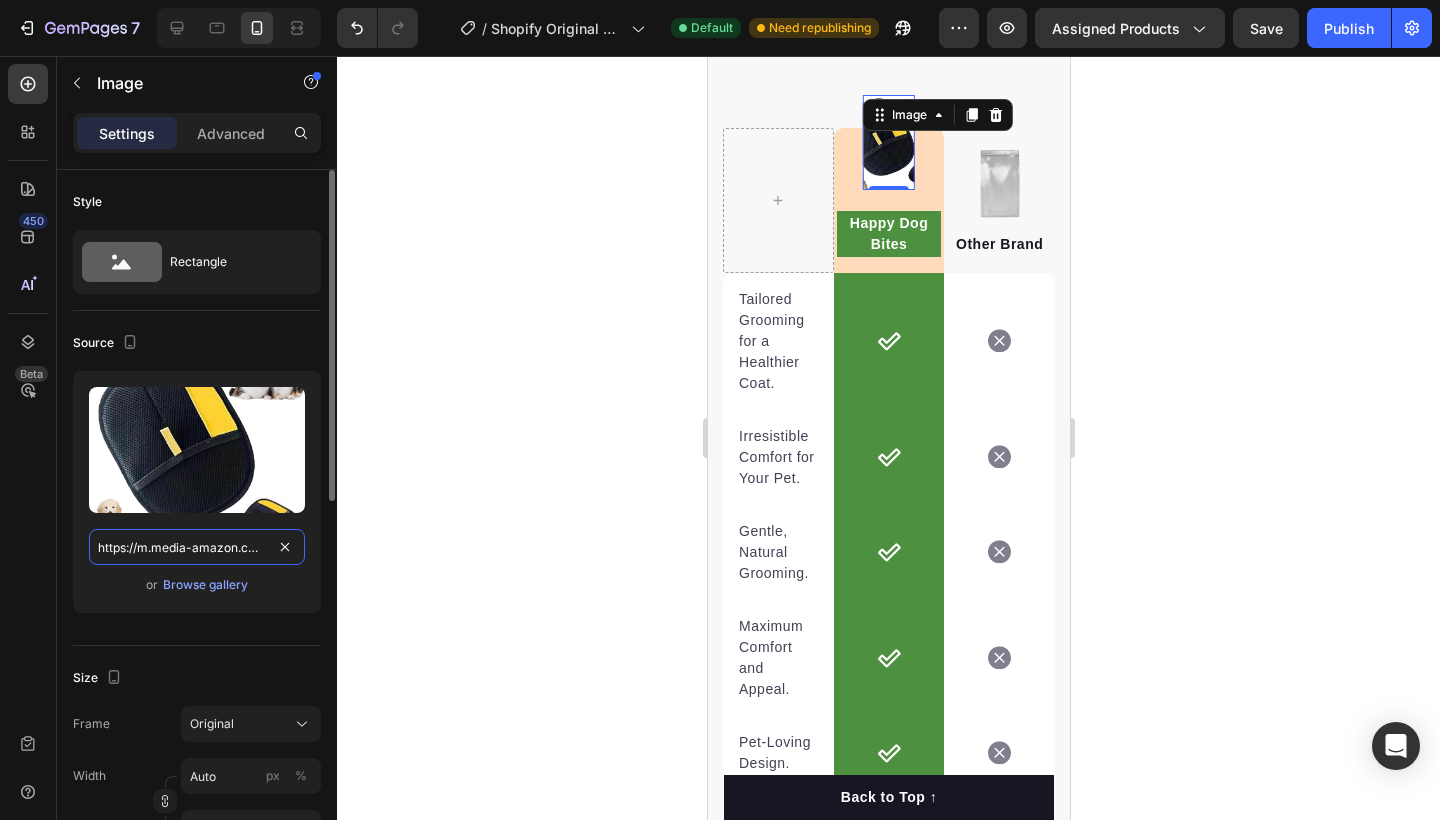 paste on "81XpnpeHbcL._AC_SL1500" 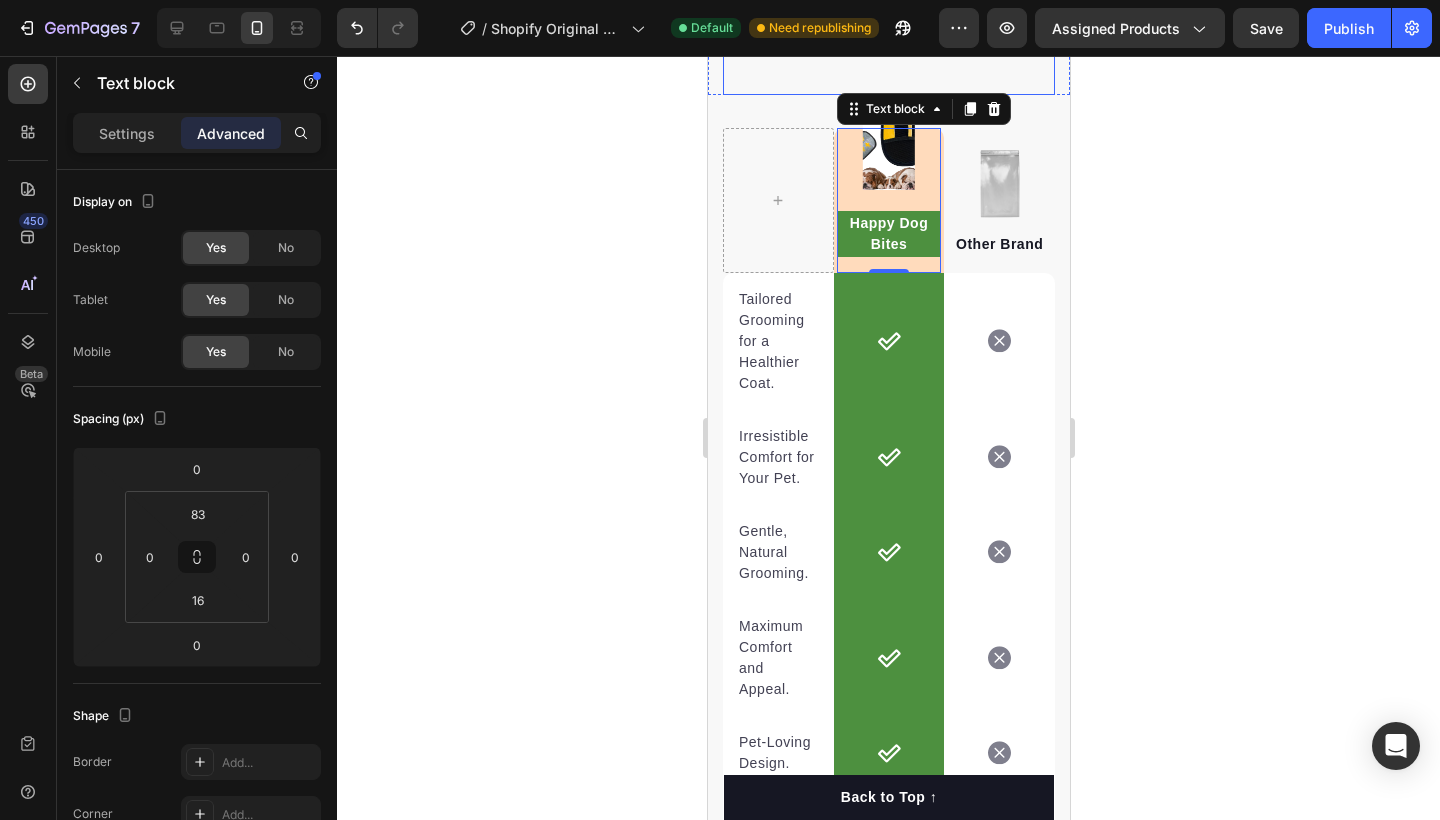 drag, startPoint x: 760, startPoint y: 90, endPoint x: 786, endPoint y: 102, distance: 28.635643 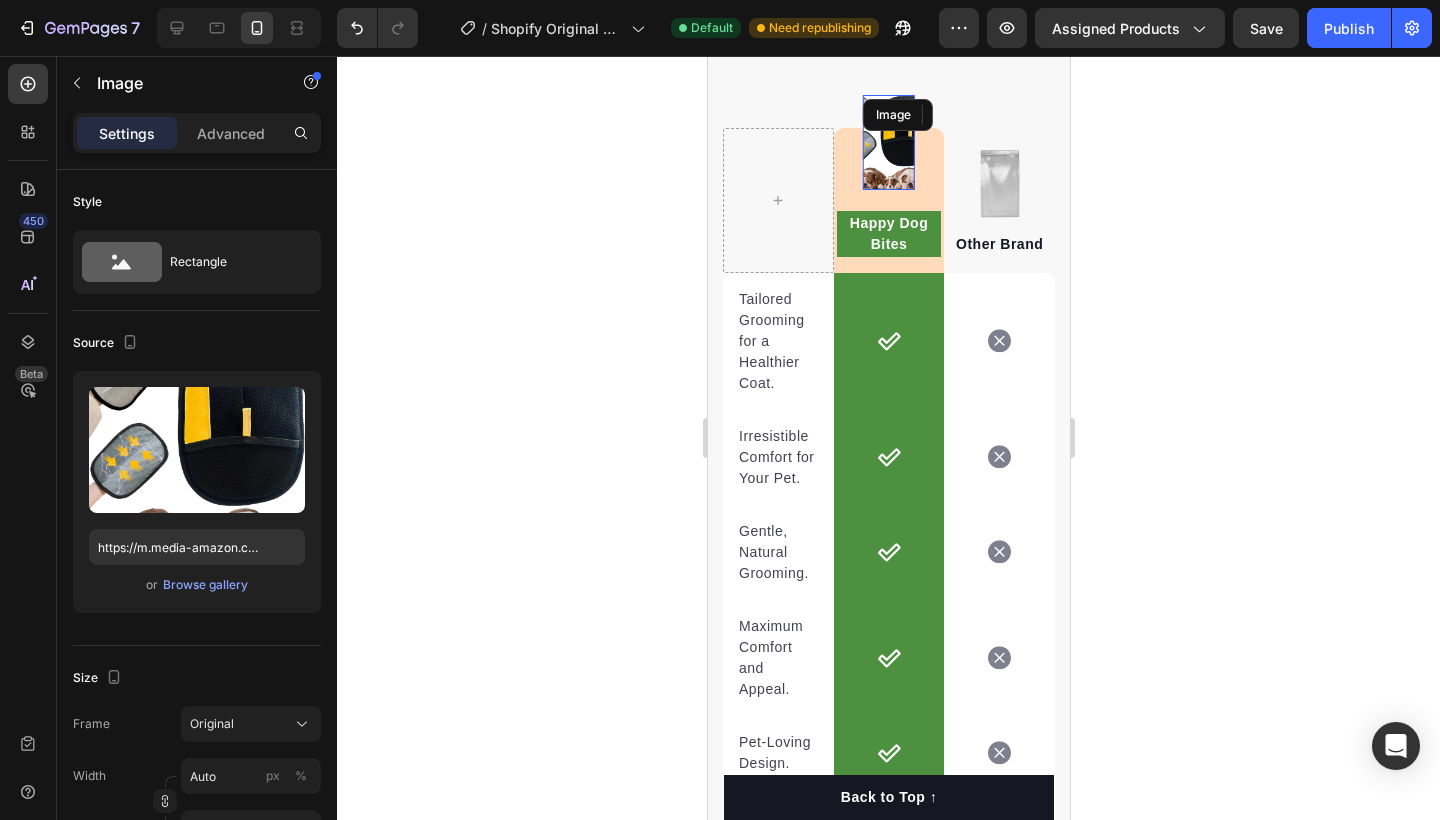 click on "Image" at bounding box center (897, 115) 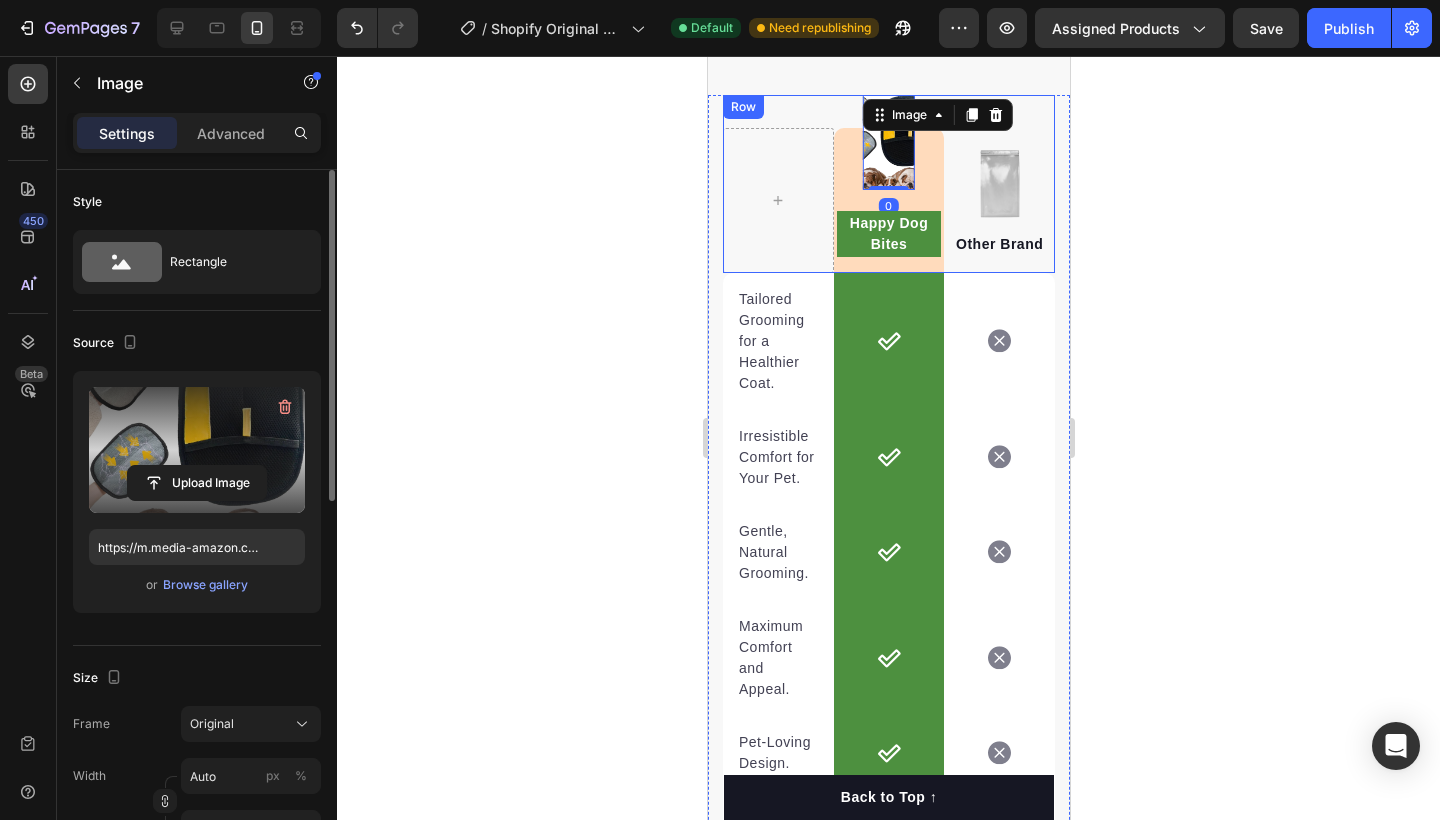 click at bounding box center [197, 450] 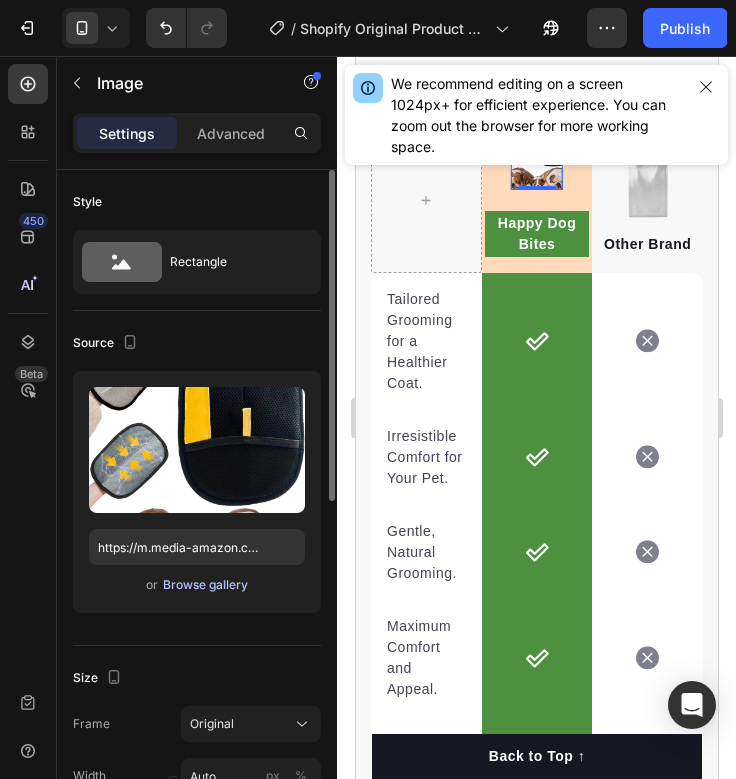 click on "Browse gallery" at bounding box center [205, 585] 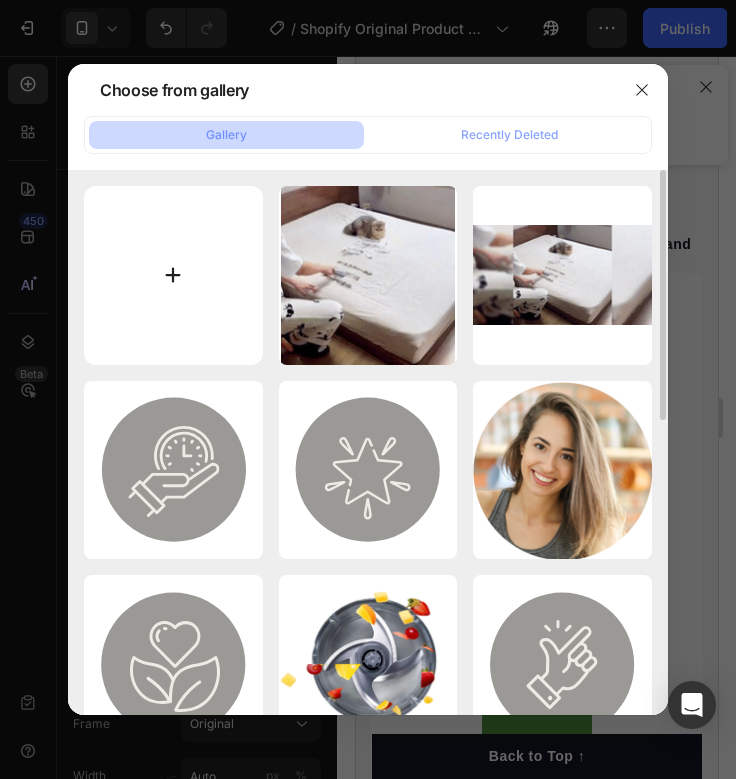 click at bounding box center [173, 275] 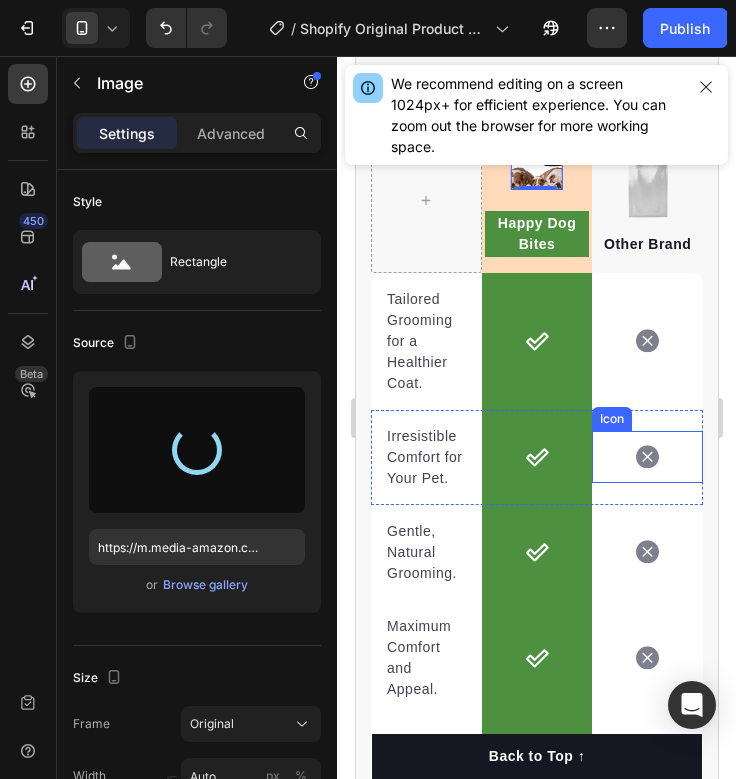 type on "https://cdn.shopify.com/s/files/1/0722/4790/2365/files/gempages_574724477296837407-c14617ed-8030-4826-83e2-6f478e089a01.jpg" 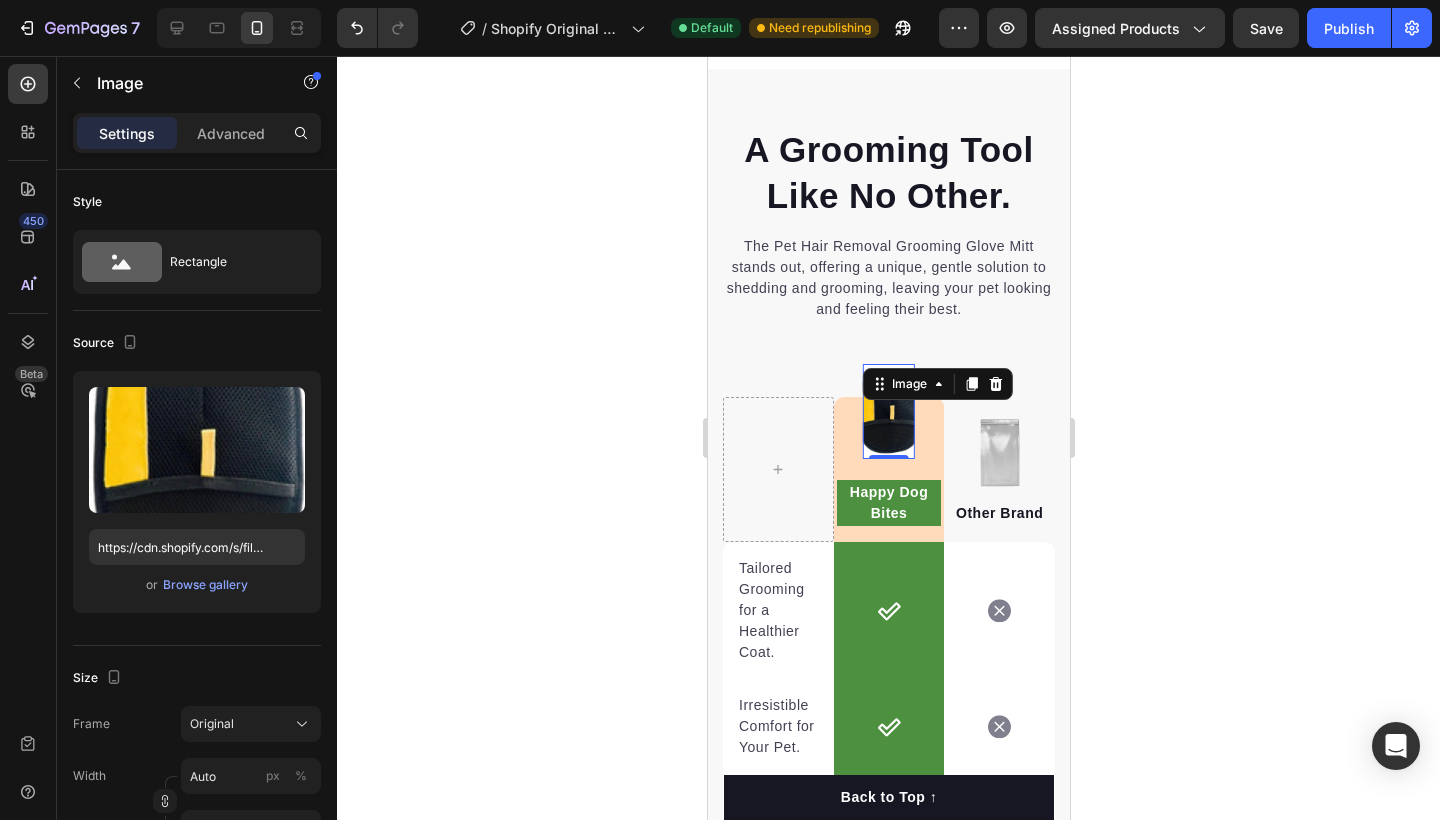 scroll, scrollTop: 4975, scrollLeft: 0, axis: vertical 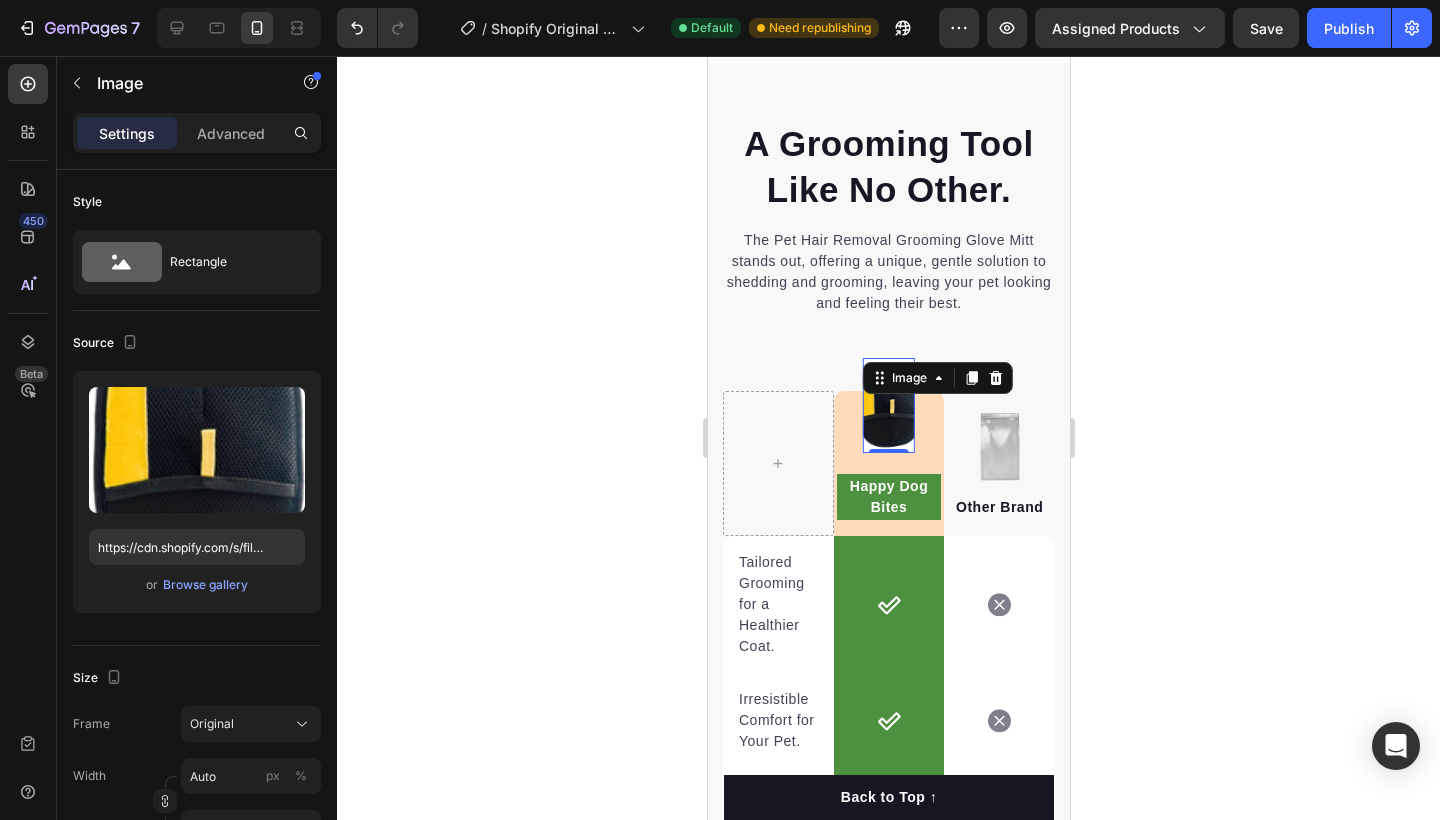 click 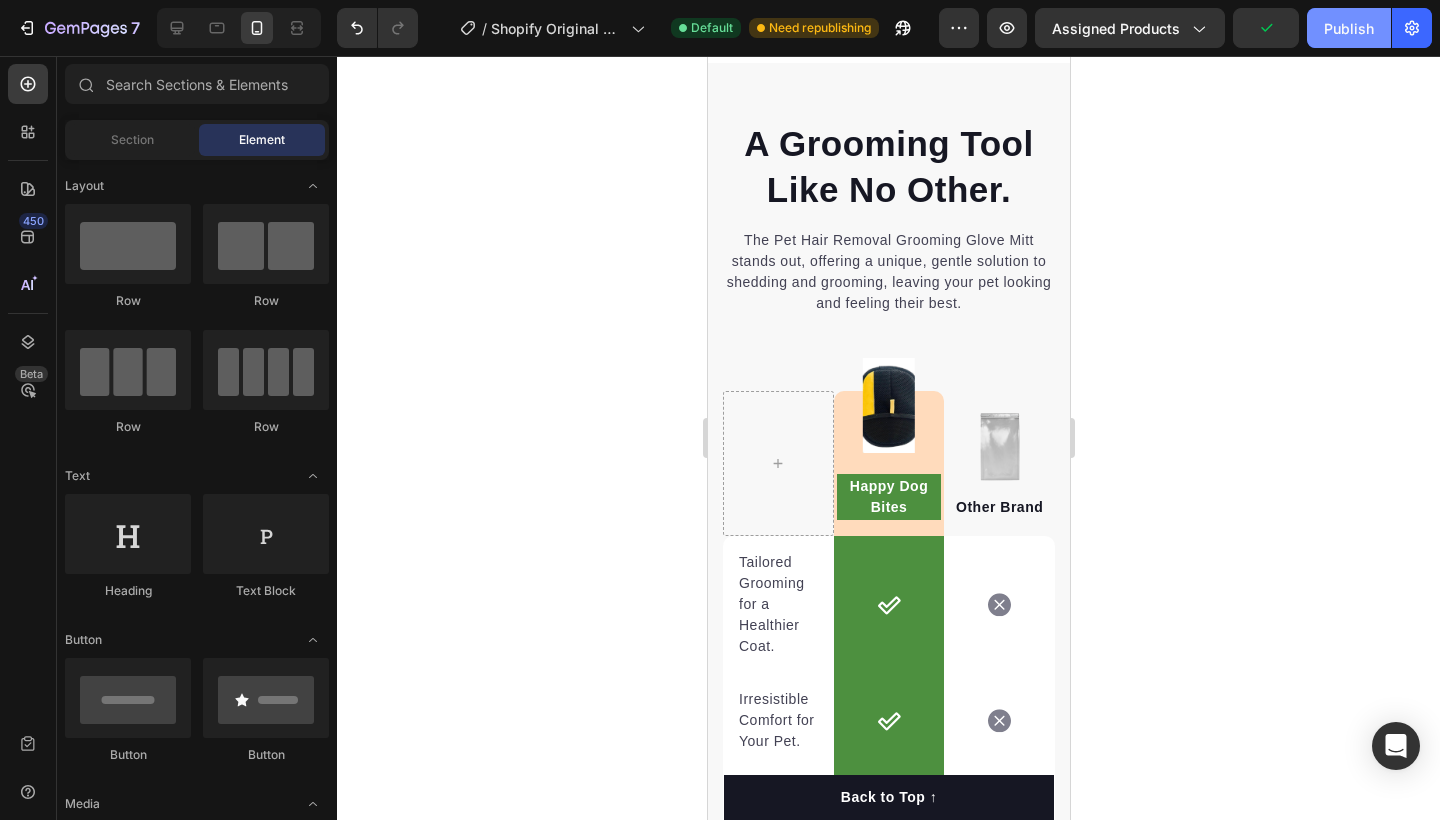 click on "Publish" at bounding box center (1349, 28) 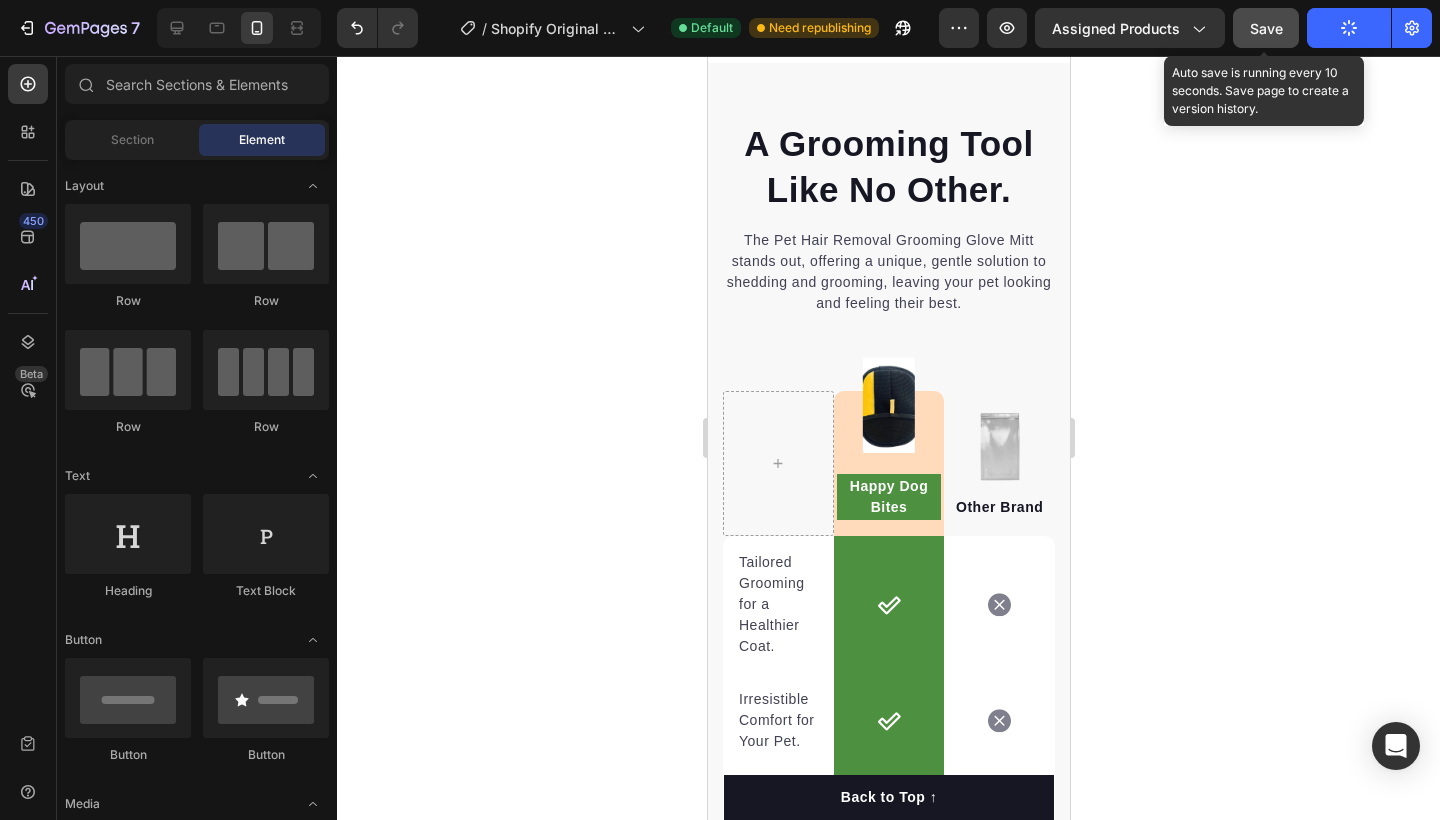 click on "Save" 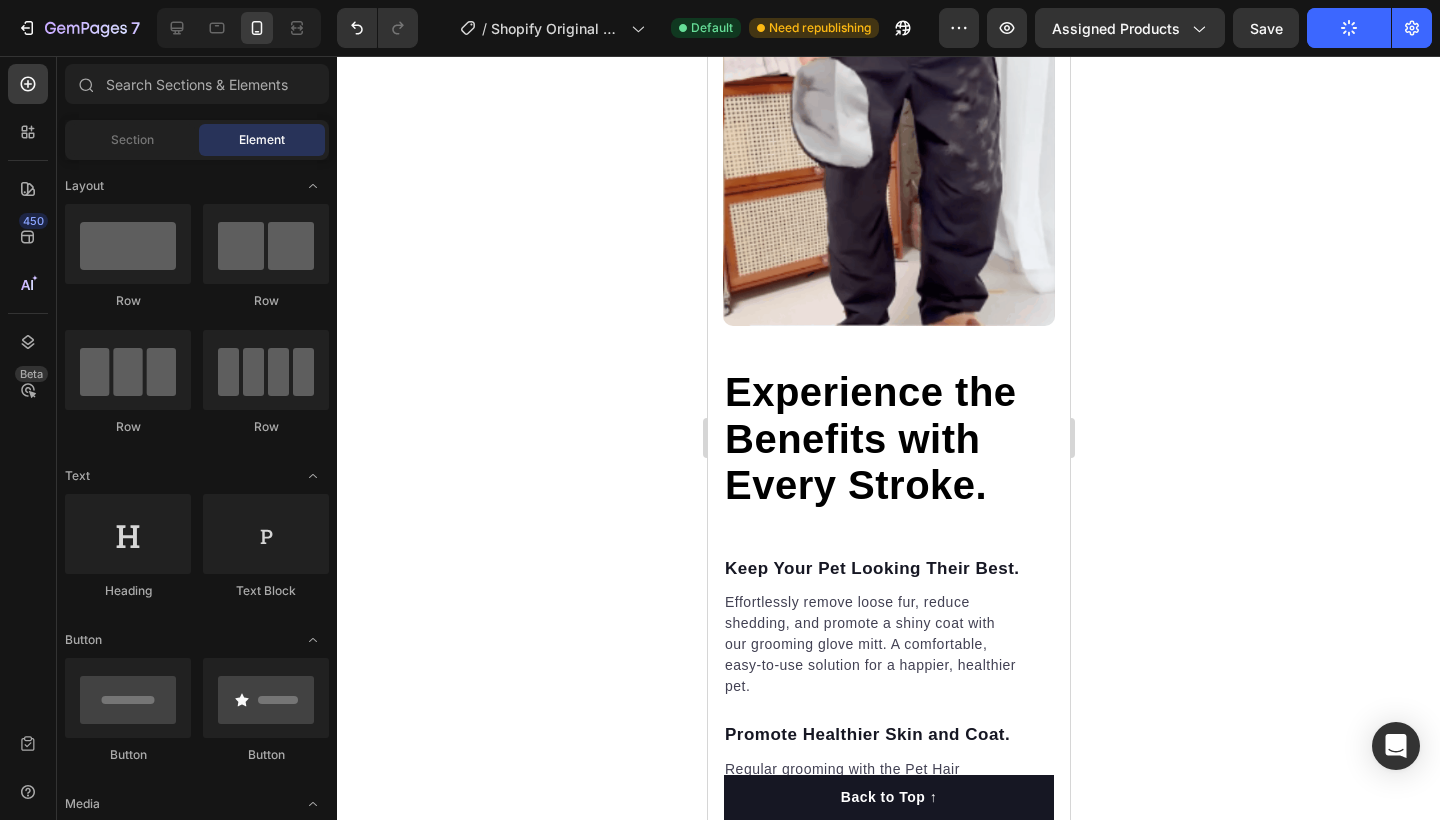 scroll, scrollTop: 3909, scrollLeft: 0, axis: vertical 